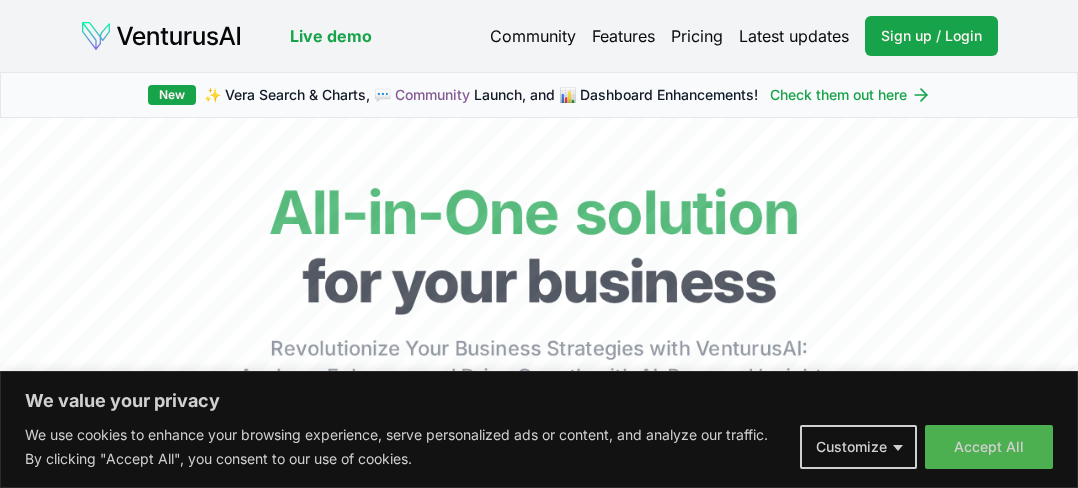 click on "Accept All" at bounding box center (989, 447) 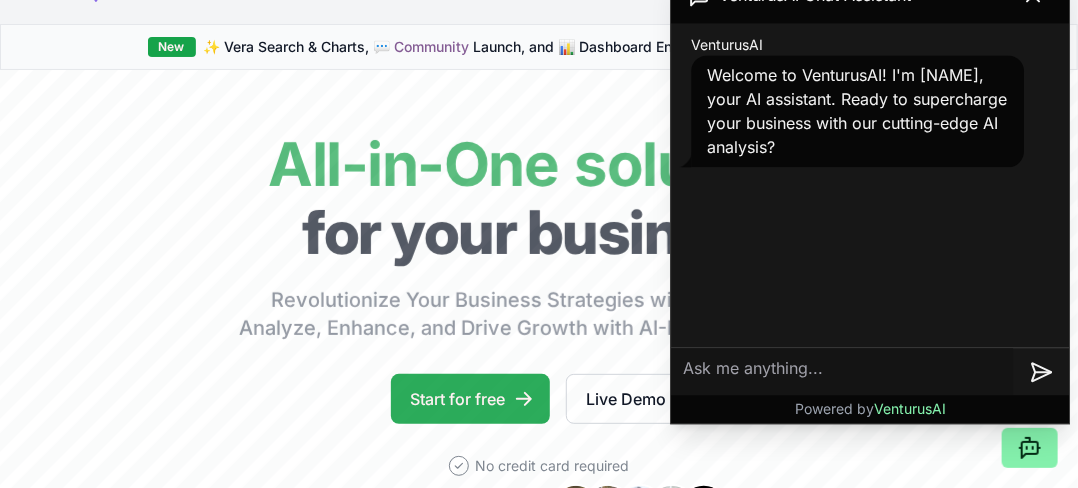 scroll, scrollTop: 400, scrollLeft: 0, axis: vertical 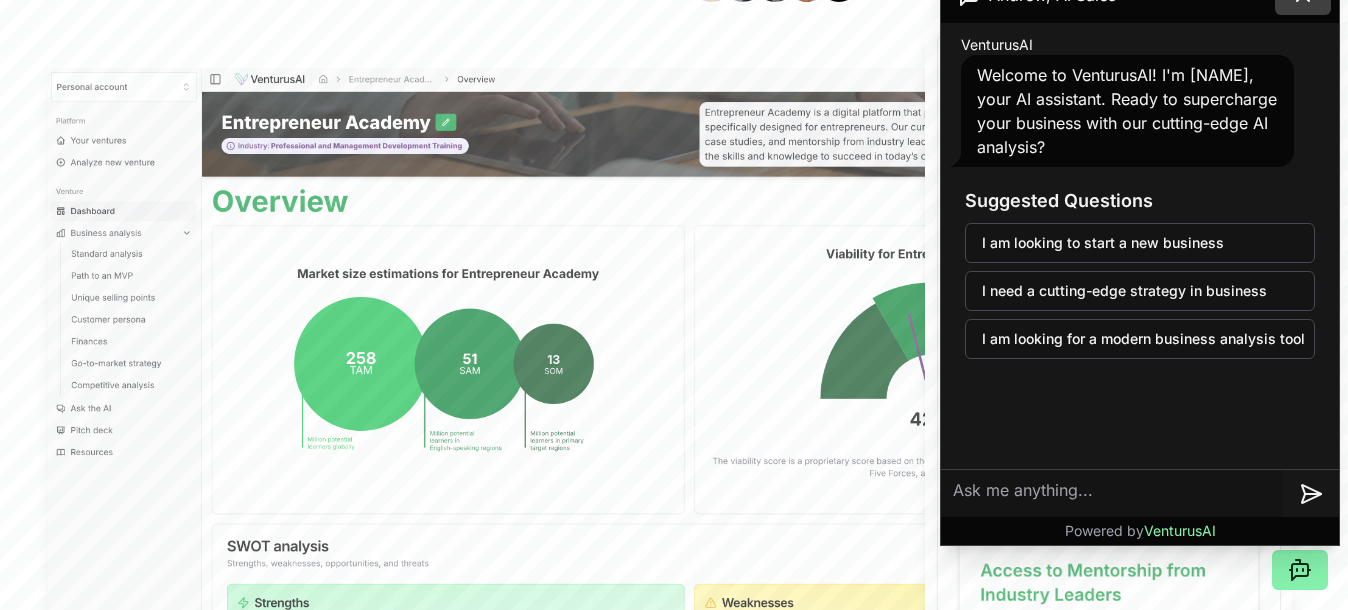 click 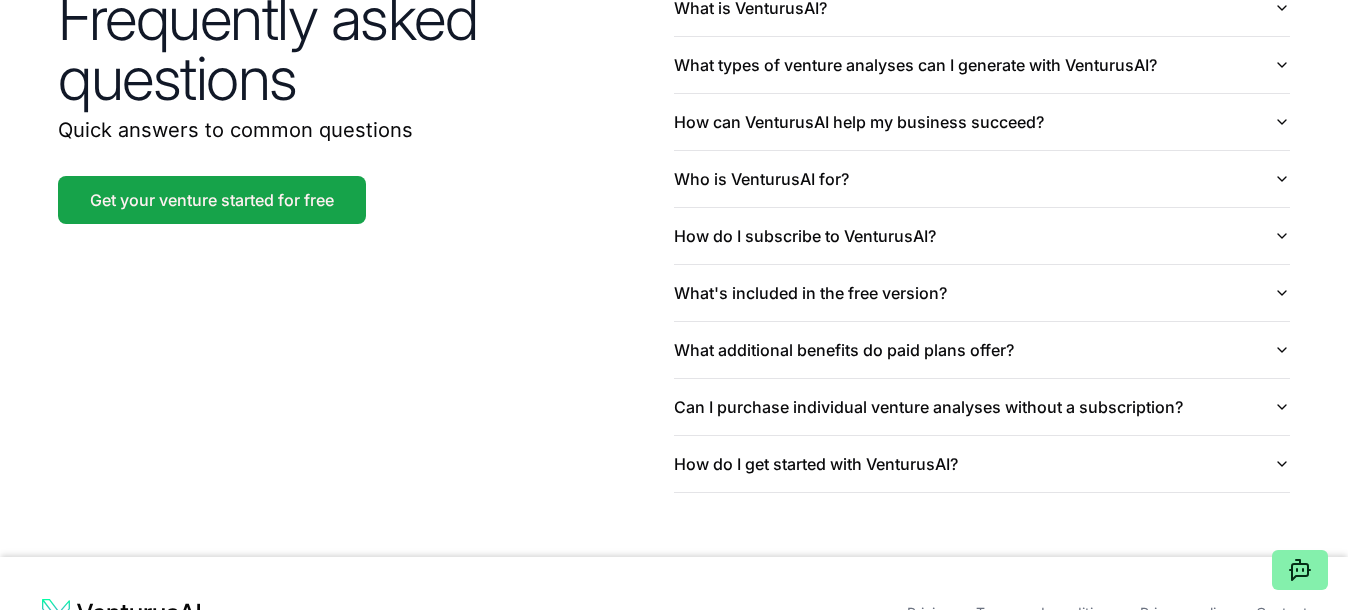 scroll, scrollTop: 4955, scrollLeft: 0, axis: vertical 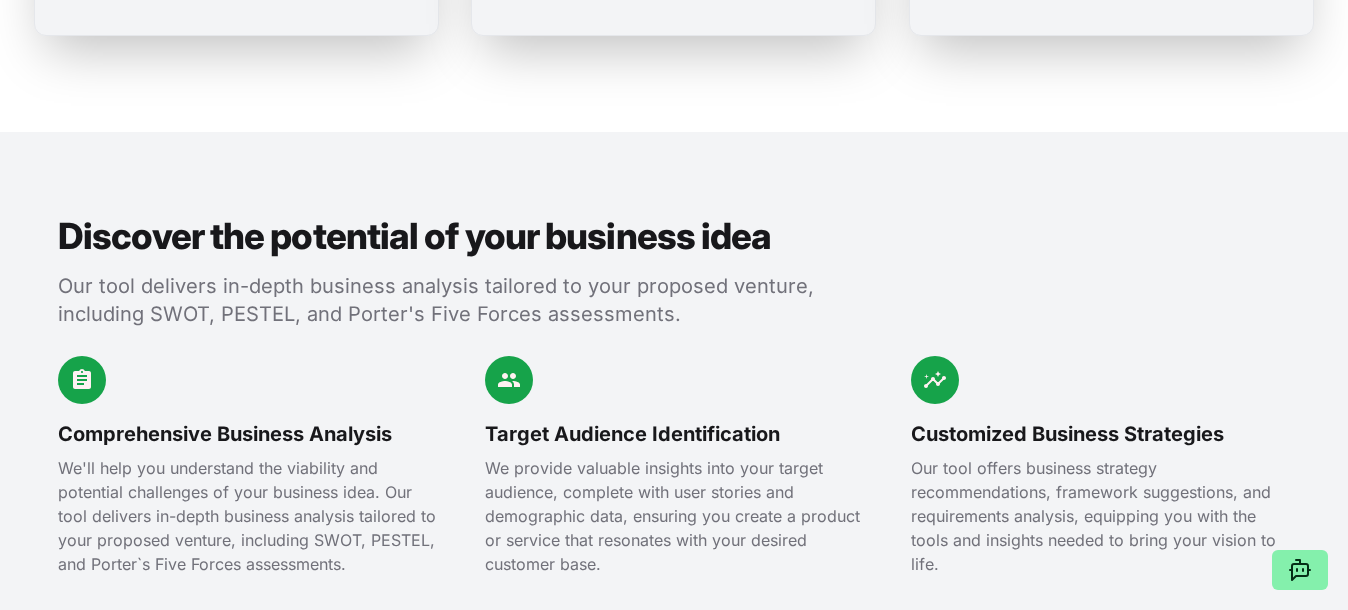click on "Our tool delivers in-depth business analysis tailored to your proposed venture, including SWOT, PESTEL, and Porter's Five Forces assessments." at bounding box center [442, 300] 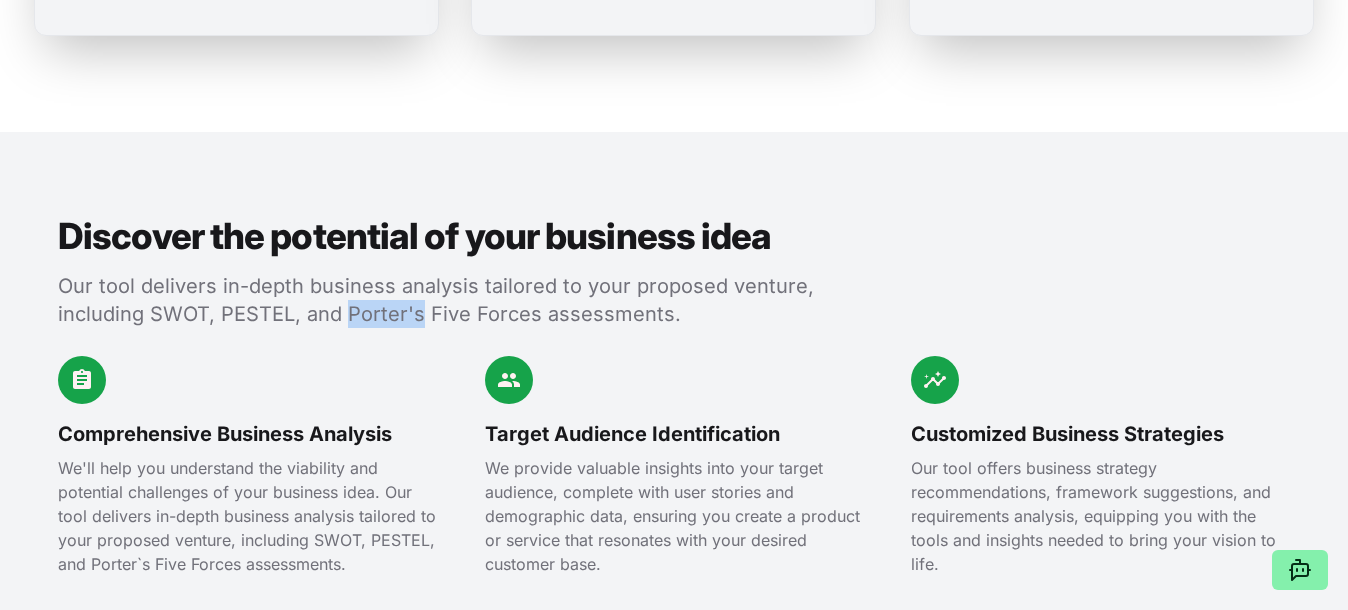 click on "Our tool delivers in-depth business analysis tailored to your proposed venture, including SWOT, PESTEL, and Porter's Five Forces assessments." at bounding box center [442, 300] 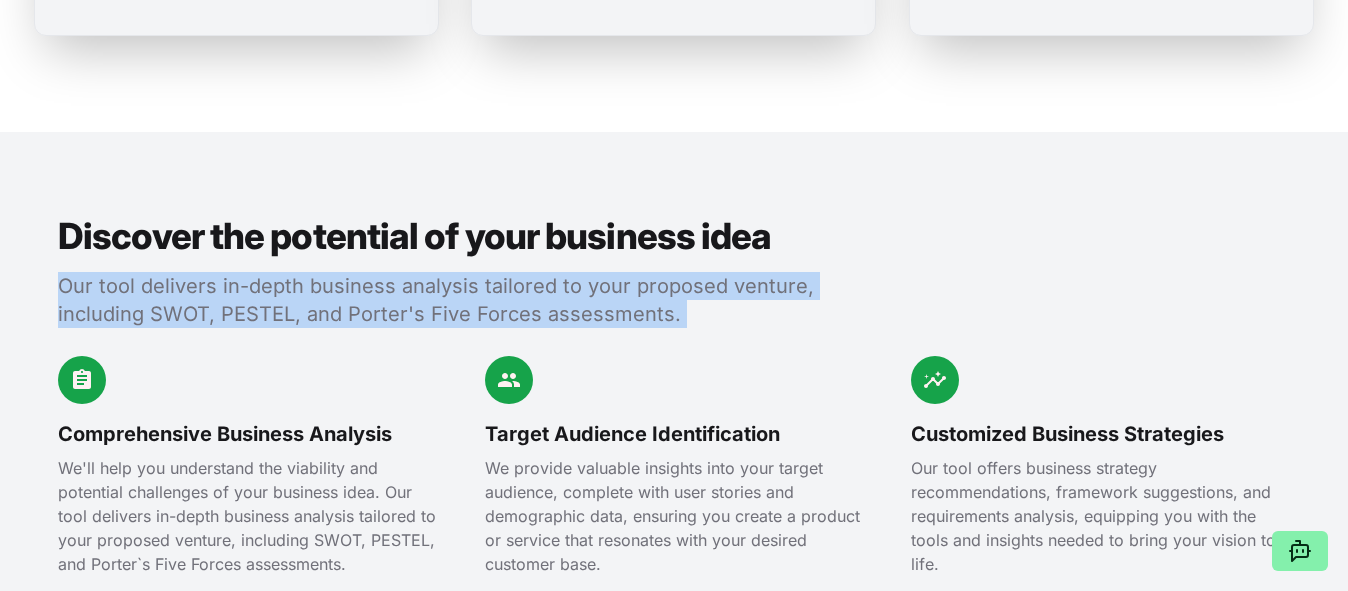 click on "Our tool delivers in-depth business analysis tailored to your proposed venture, including SWOT, PESTEL, and Porter's Five Forces assessments." at bounding box center (442, 300) 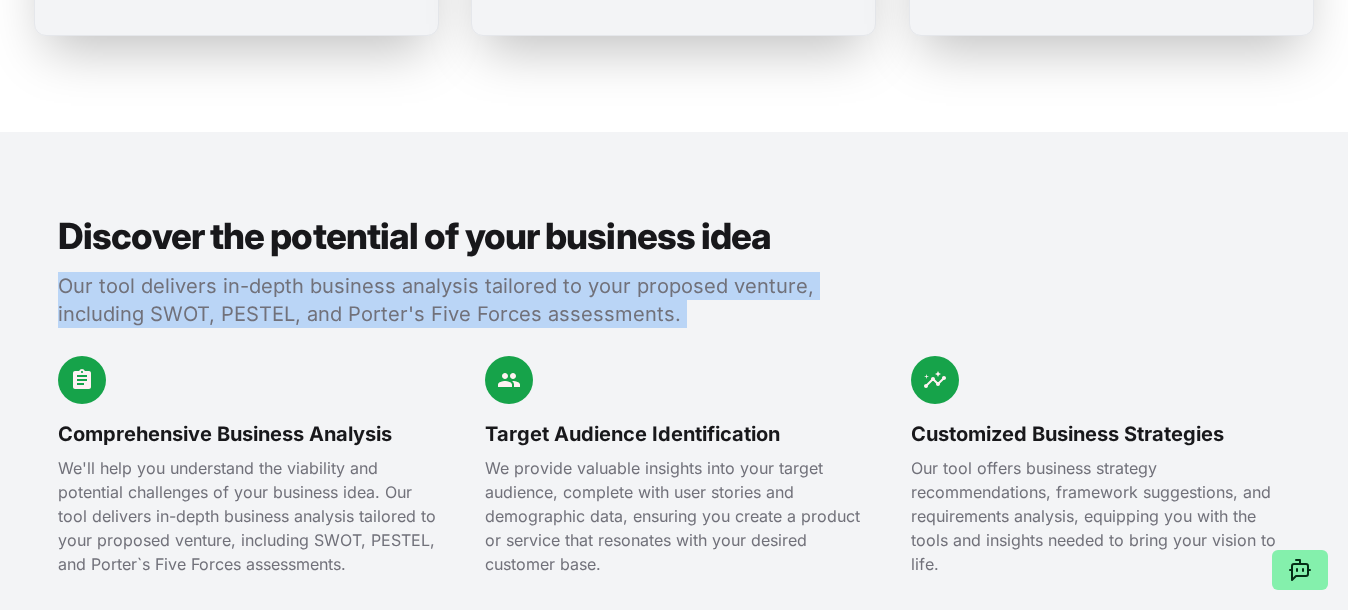 drag, startPoint x: 249, startPoint y: 233, endPoint x: 281, endPoint y: 224, distance: 33.24154 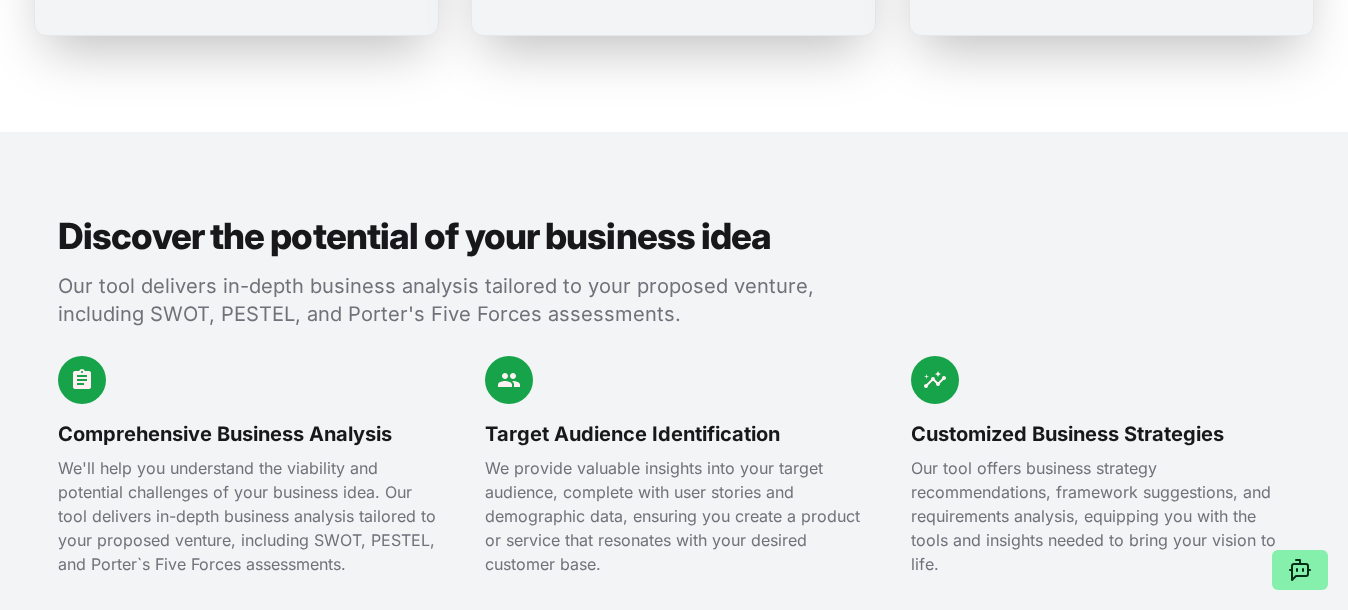 click on "We'll help you understand the viability and potential challenges of your business idea. Our tool delivers in-depth business analysis tailored to your proposed venture, including SWOT, PESTEL, and Porter`s Five Forces assessments." at bounding box center [247, 516] 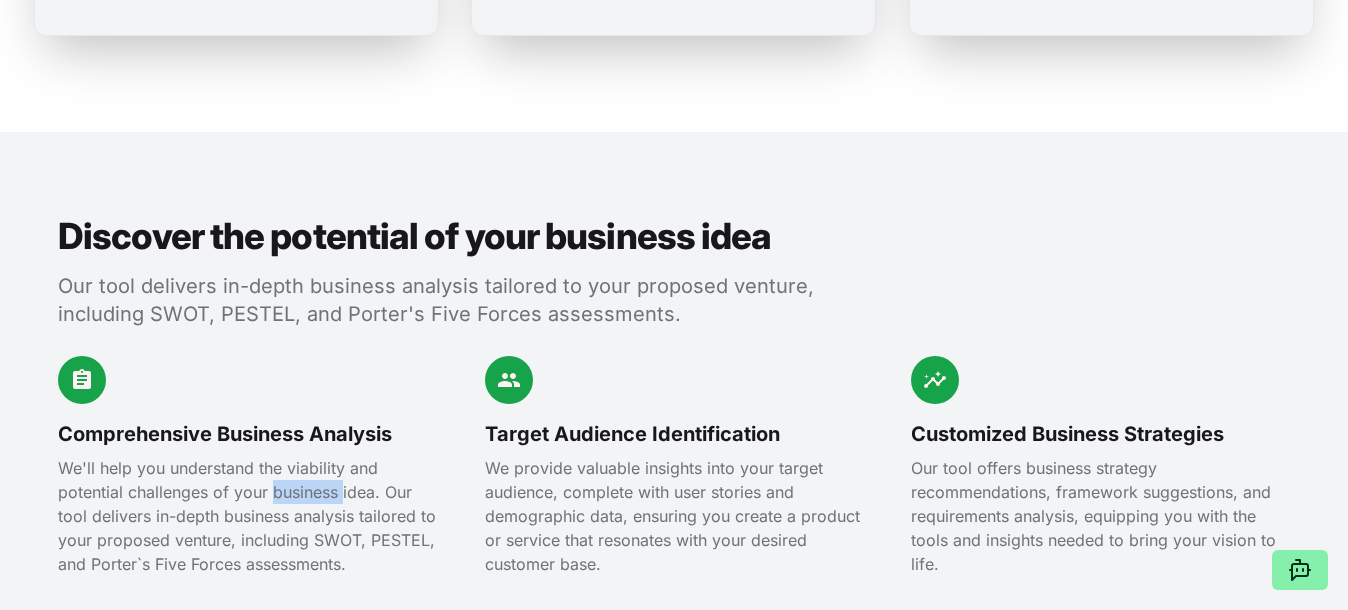 click on "We'll help you understand the viability and potential challenges of your business idea. Our tool delivers in-depth business analysis tailored to your proposed venture, including SWOT, PESTEL, and Porter`s Five Forces assessments." at bounding box center [247, 516] 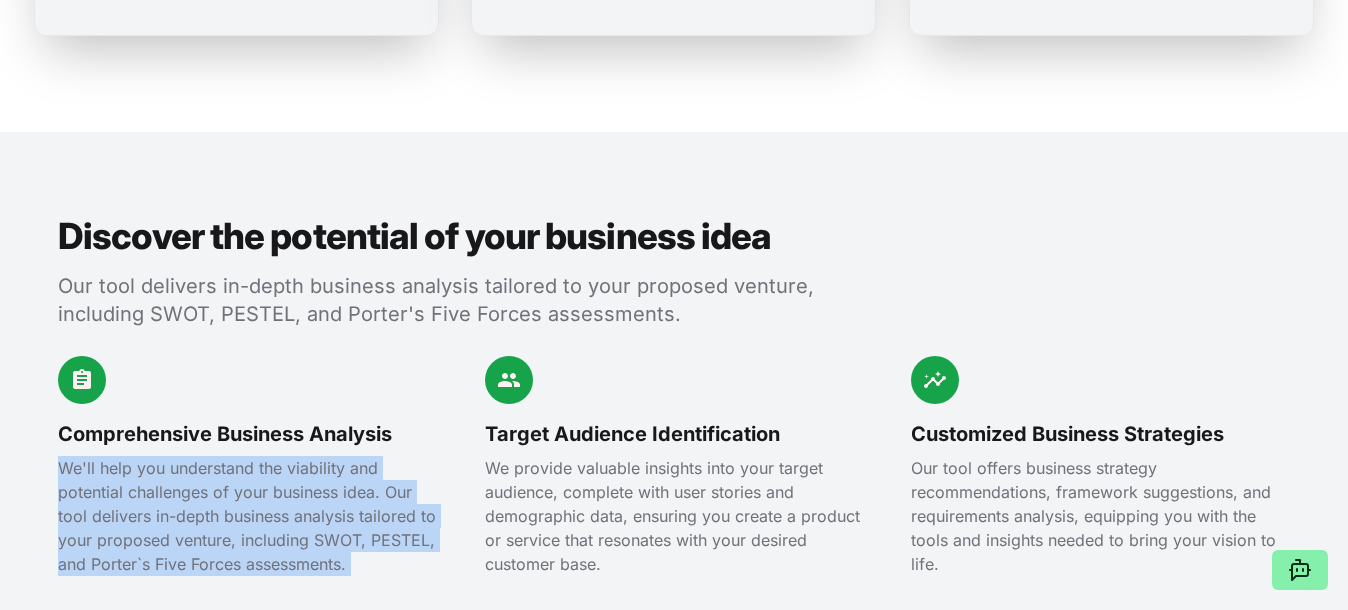 click on "We'll help you understand the viability and potential challenges of your business idea. Our tool delivers in-depth business analysis tailored to your proposed venture, including SWOT, PESTEL, and Porter`s Five Forces assessments." at bounding box center [247, 516] 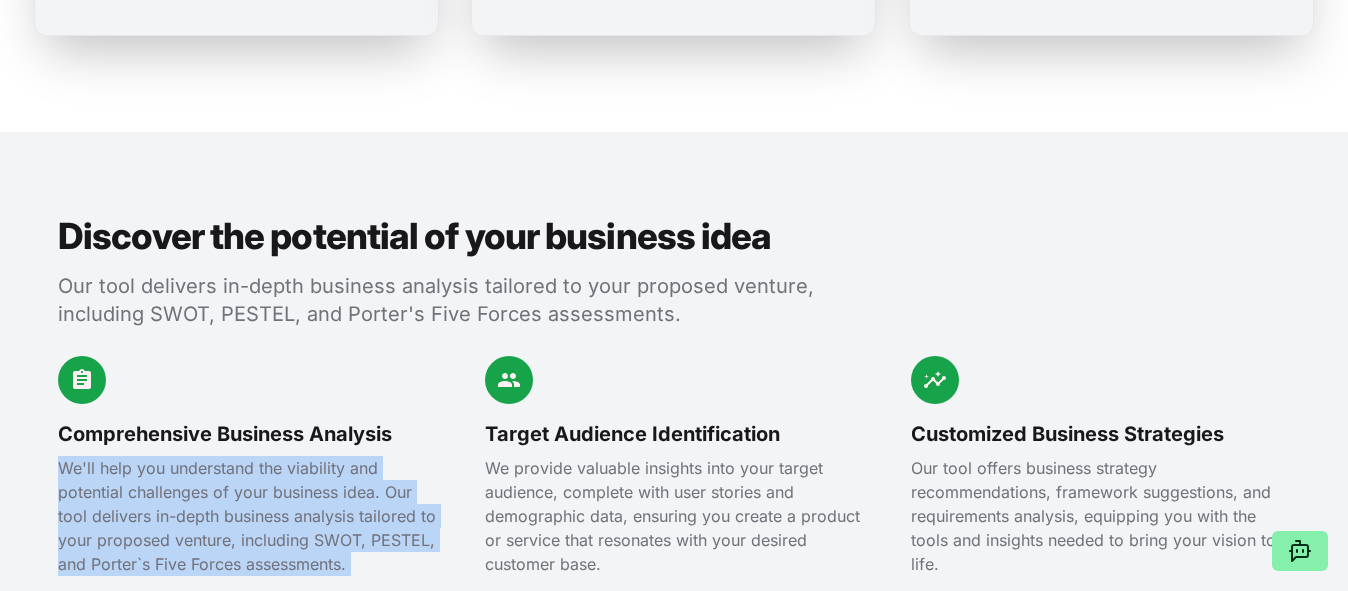 click on "We provide valuable insights into your target audience, complete with user stories and demographic data, ensuring you create a product or service that resonates with your desired customer base." at bounding box center [674, 516] 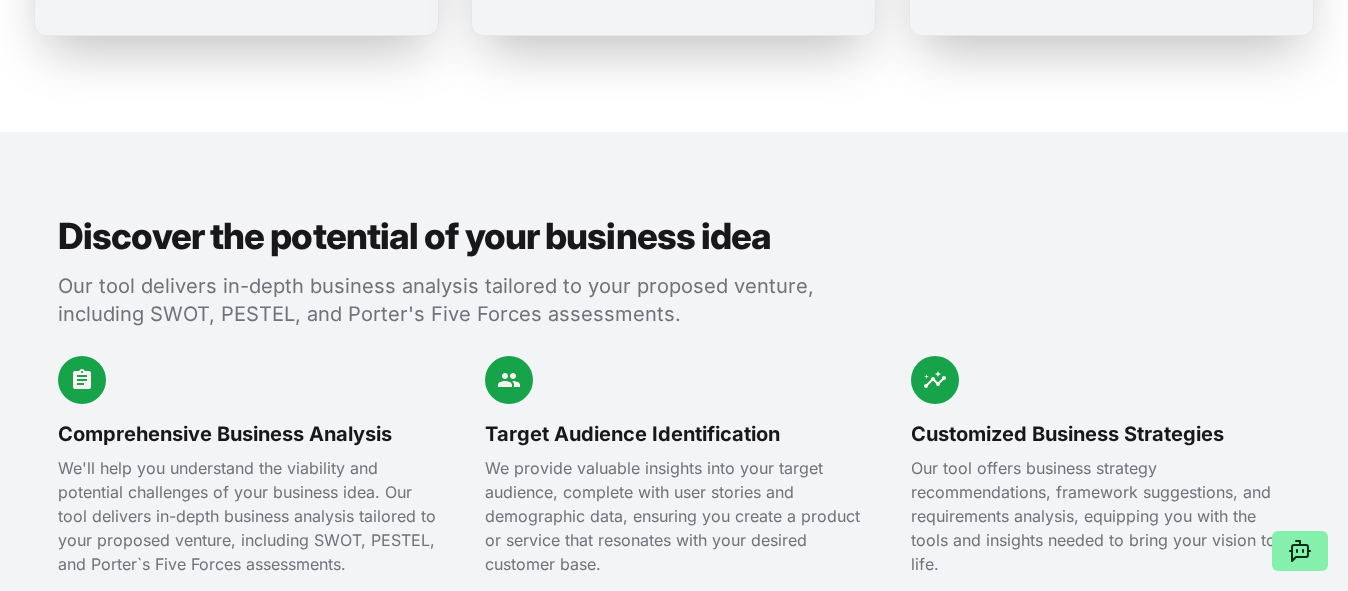 click on "We provide valuable insights into your target audience, complete with user stories and demographic data, ensuring you create a product or service that resonates with your desired customer base." at bounding box center [674, 516] 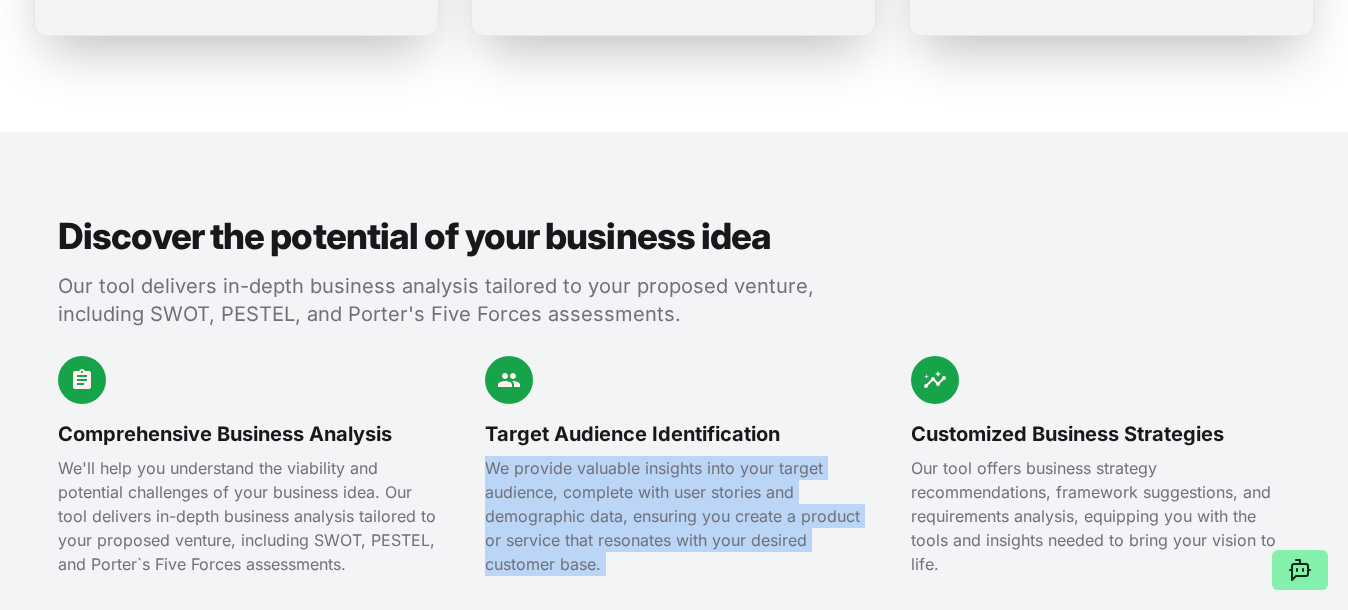 click on "We provide valuable insights into your target audience, complete with user stories and demographic data, ensuring you create a product or service that resonates with your desired customer base." at bounding box center [674, 516] 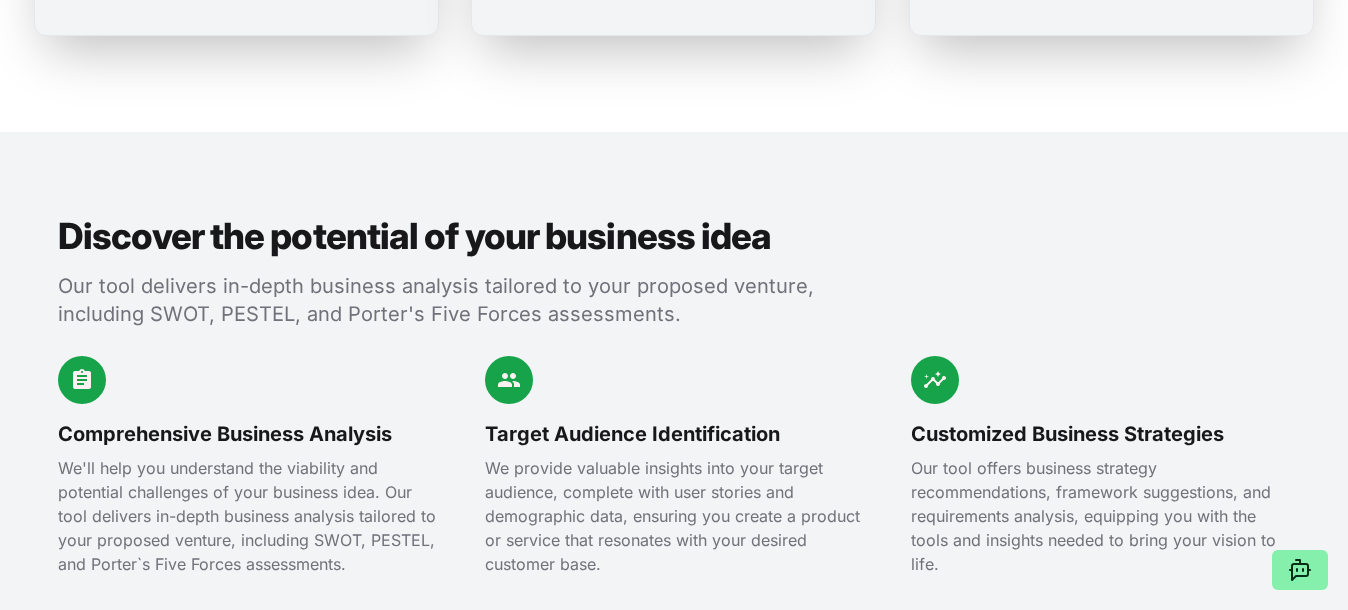 click on "Our tool offers business strategy recommendations, framework suggestions, and requirements analysis, equipping you with the tools and insights needed to bring your vision to life." at bounding box center [1100, 516] 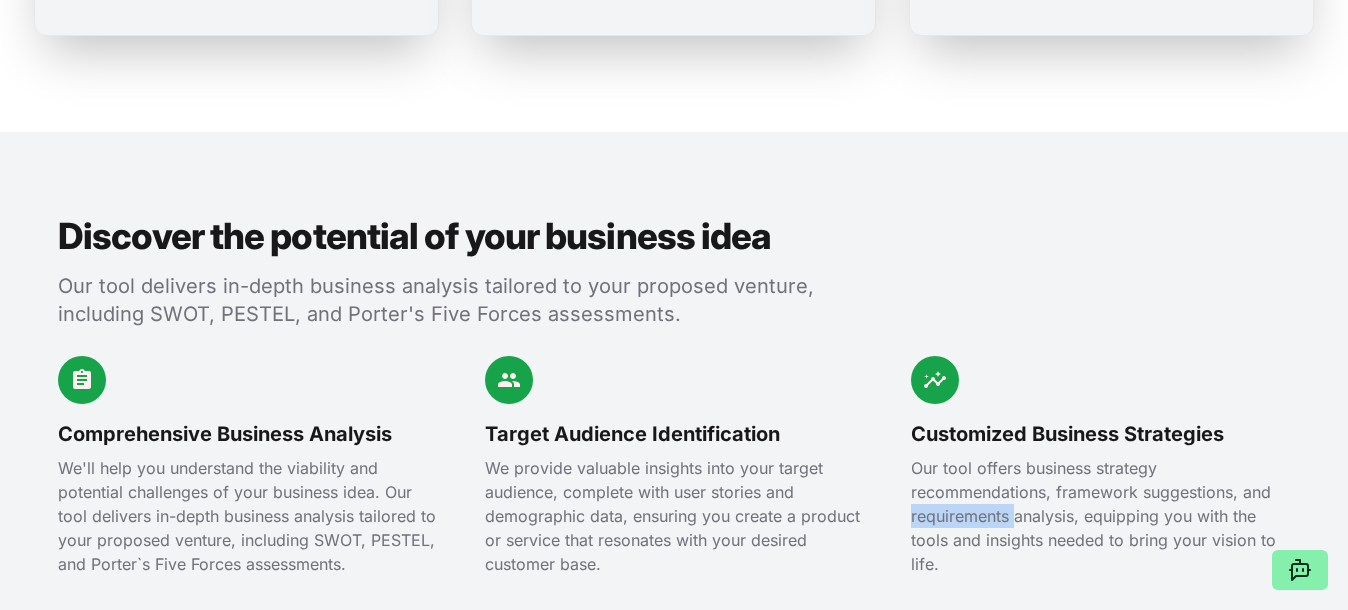 click on "Our tool offers business strategy recommendations, framework suggestions, and requirements analysis, equipping you with the tools and insights needed to bring your vision to life." at bounding box center [1100, 516] 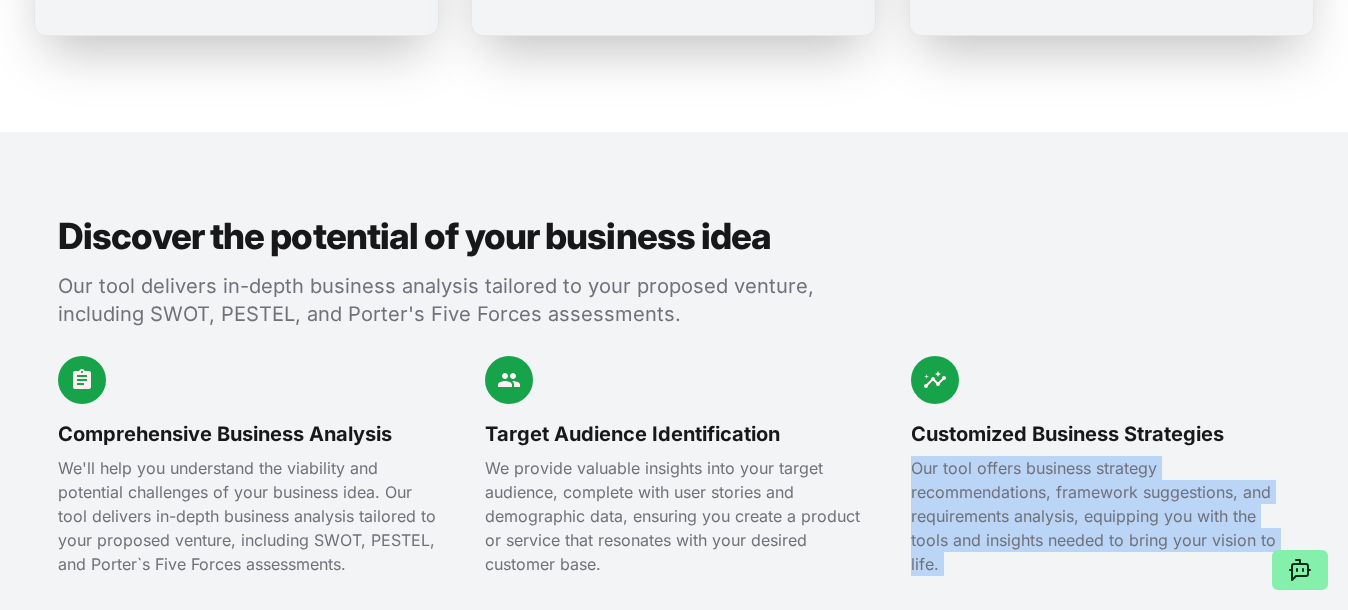 click on "Our tool offers business strategy recommendations, framework suggestions, and requirements analysis, equipping you with the tools and insights needed to bring your vision to life." at bounding box center (1100, 516) 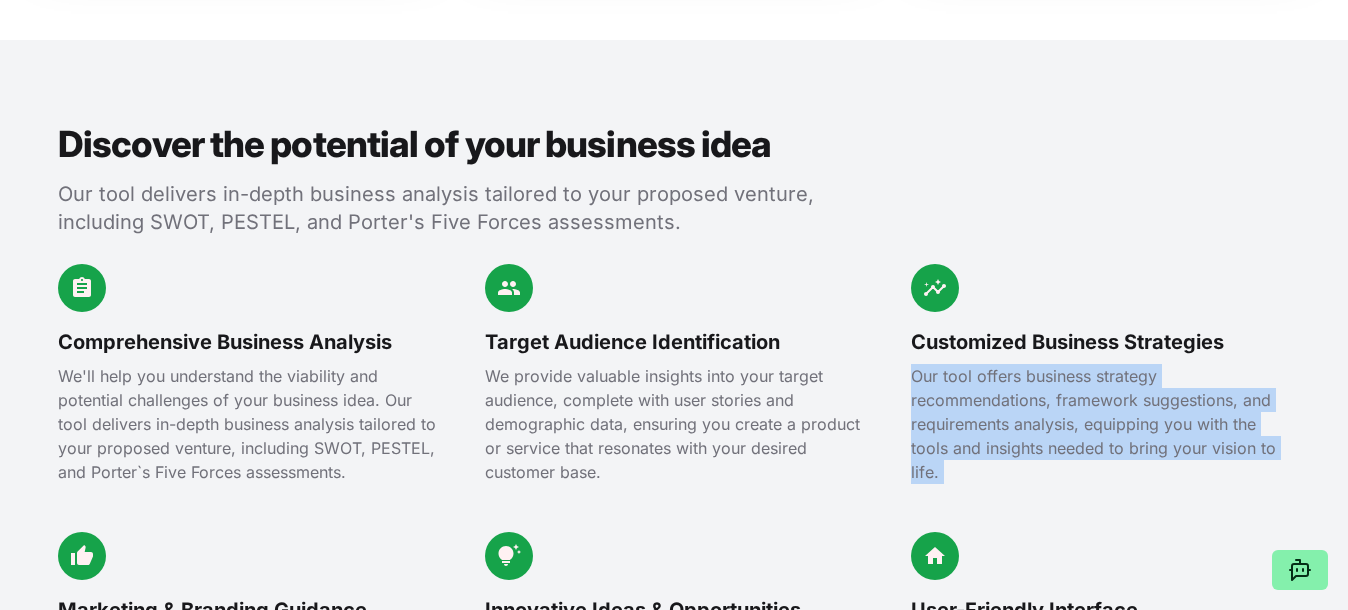 scroll, scrollTop: 2500, scrollLeft: 0, axis: vertical 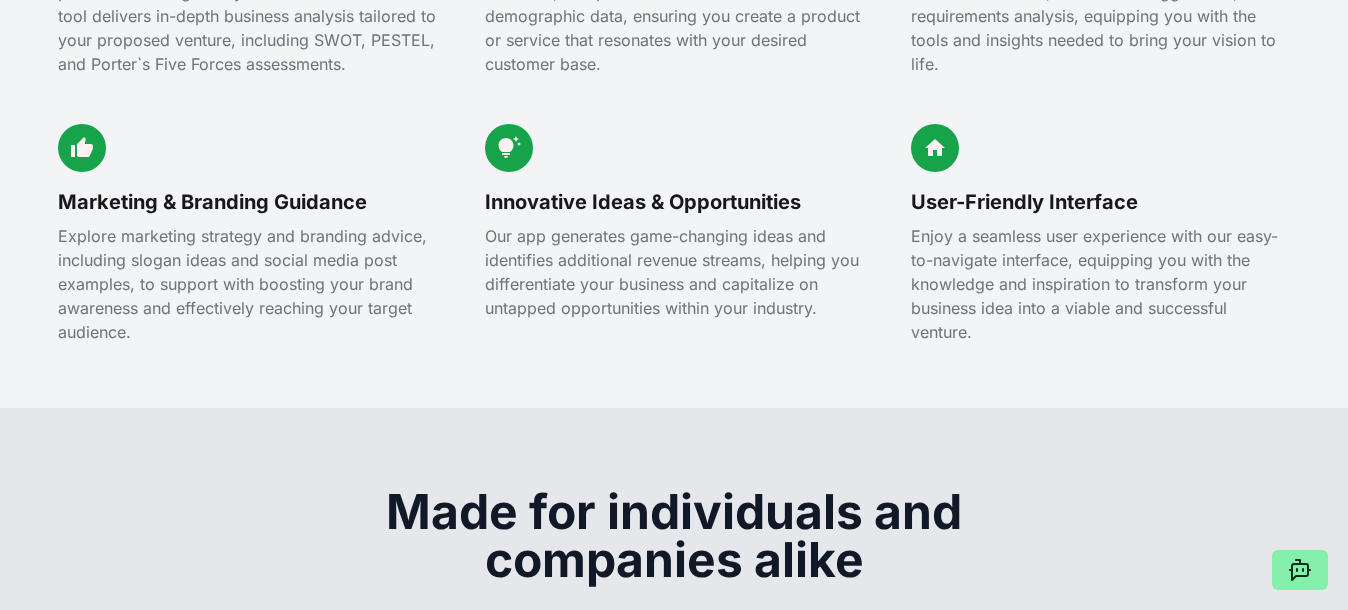 click on "Explore marketing strategy and branding advice, including slogan ideas and social media post examples, to support with boosting your brand awareness and effectively reaching your target audience." at bounding box center [247, 284] 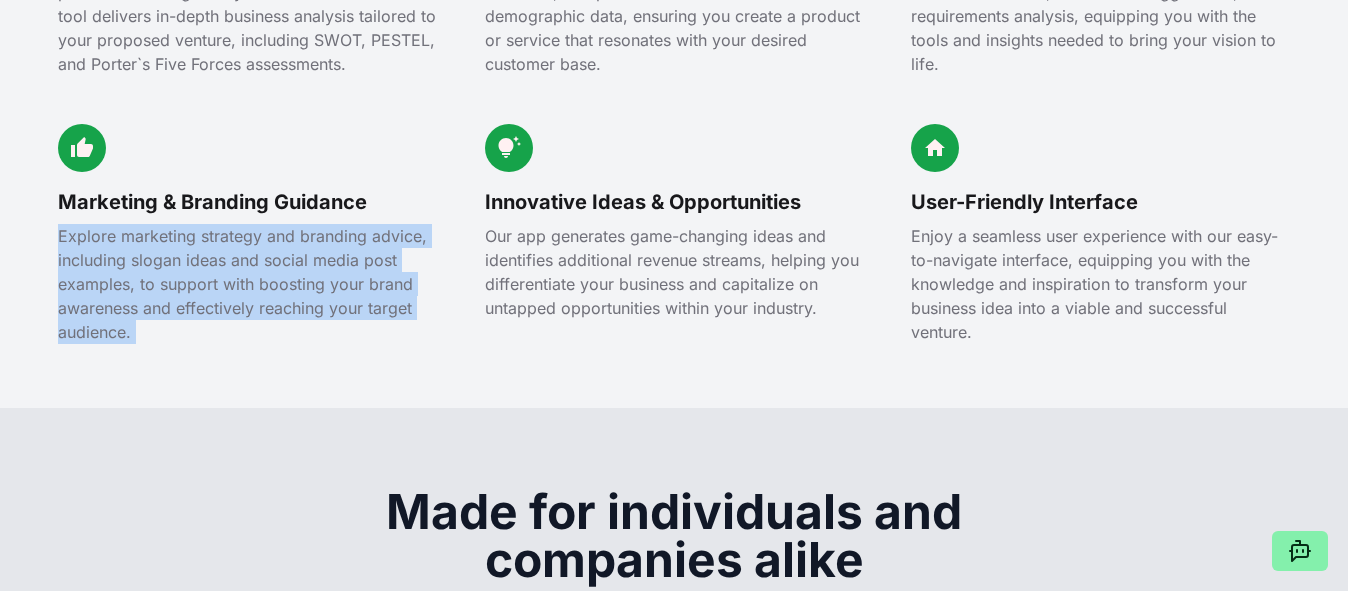 click on "Explore marketing strategy and branding advice, including slogan ideas and social media post examples, to support with boosting your brand awareness and effectively reaching your target audience." at bounding box center (247, 284) 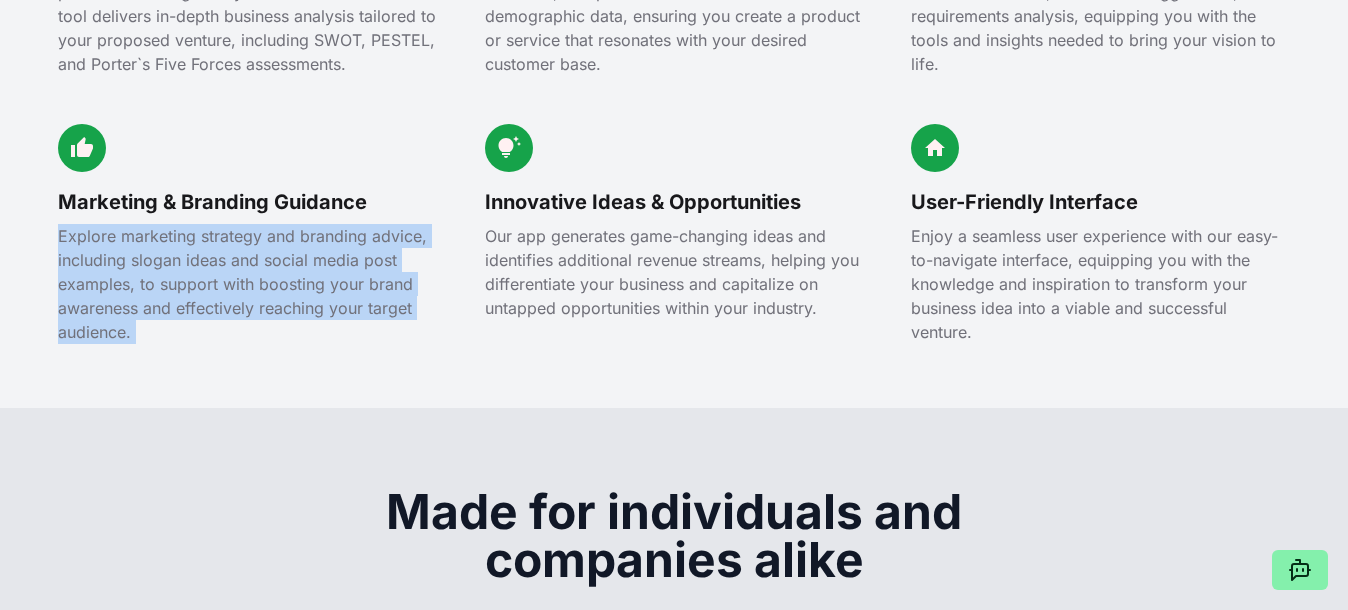 copy on "Explore marketing strategy and branding advice, including slogan ideas and social media post examples, to support with boosting your brand awareness and effectively reaching your target audience." 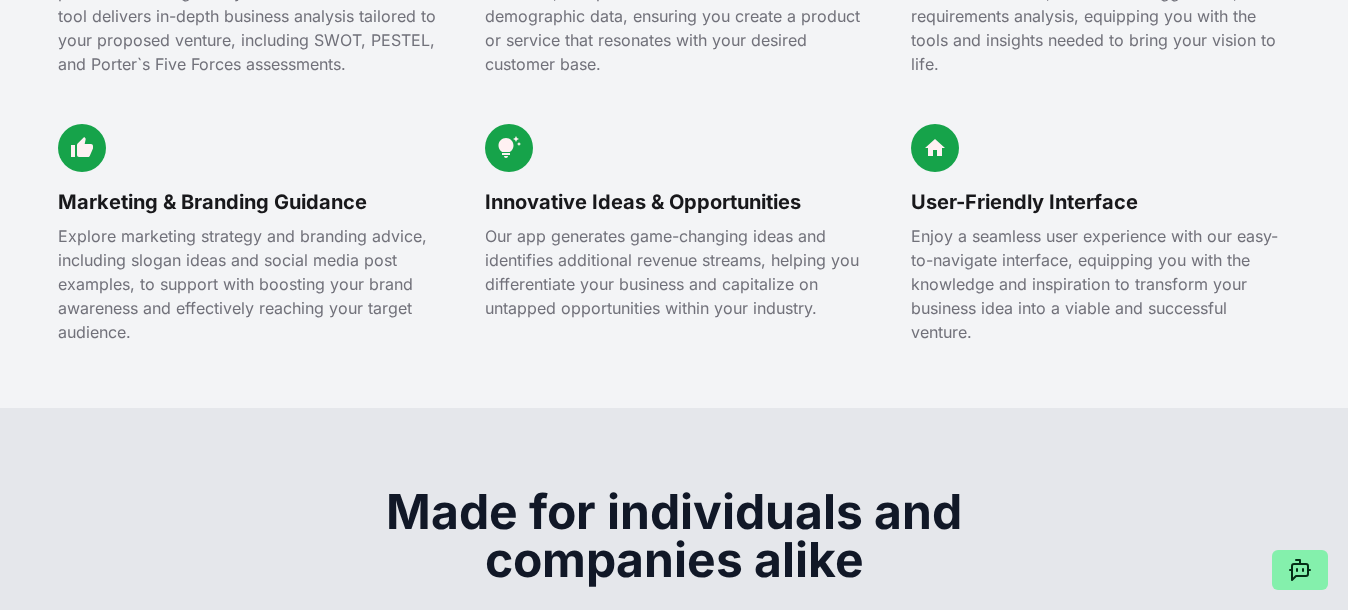 click on "Our app generates game-changing ideas and identifies additional revenue streams, helping you differentiate your business and capitalize on untapped opportunities within your industry." at bounding box center [674, 272] 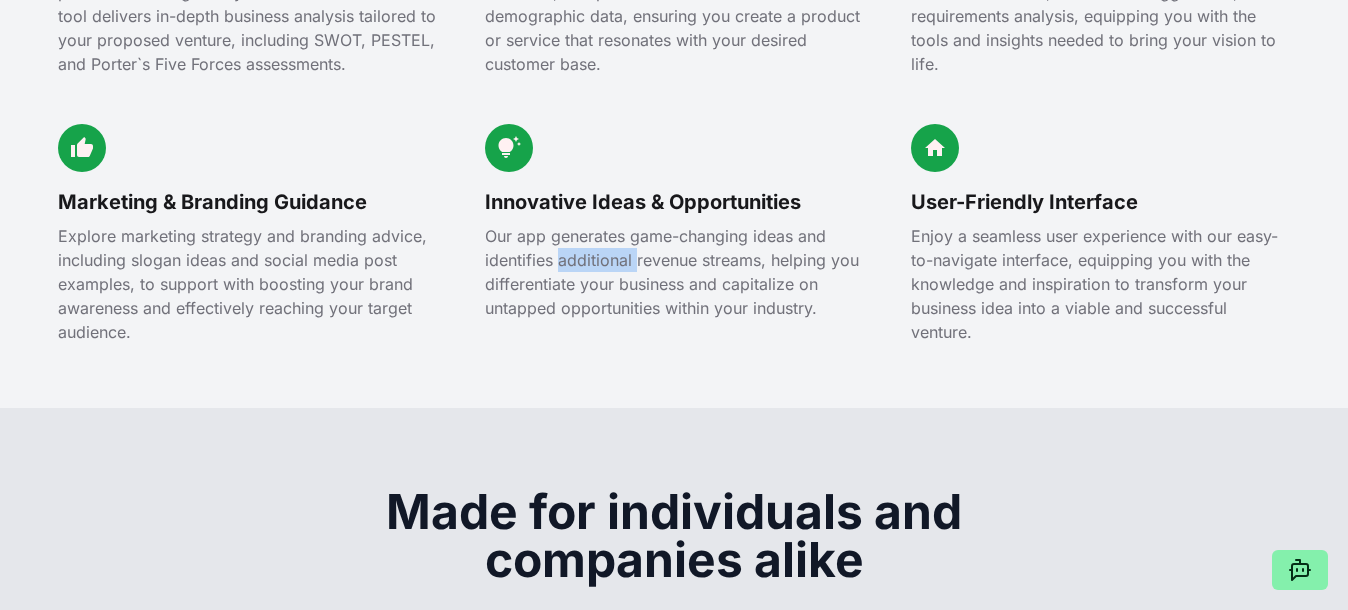 click on "Our app generates game-changing ideas and identifies additional revenue streams, helping you differentiate your business and capitalize on untapped opportunities within your industry." at bounding box center (674, 272) 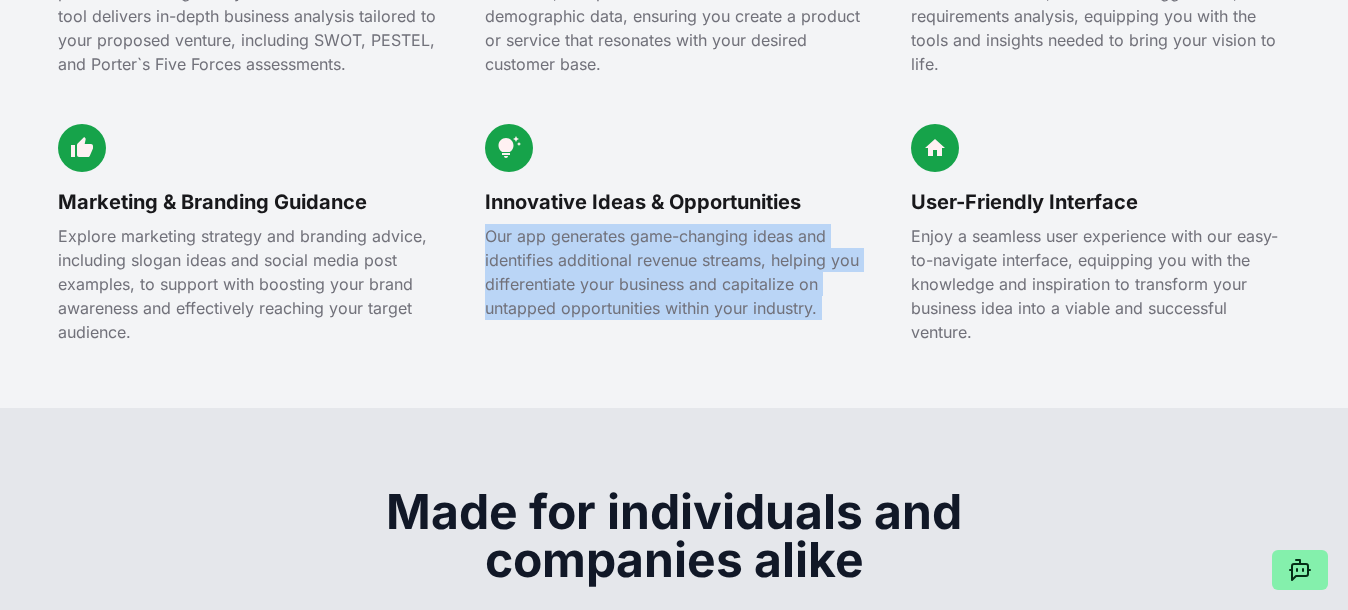 click on "Our app generates game-changing ideas and identifies additional revenue streams, helping you differentiate your business and capitalize on untapped opportunities within your industry." at bounding box center (674, 272) 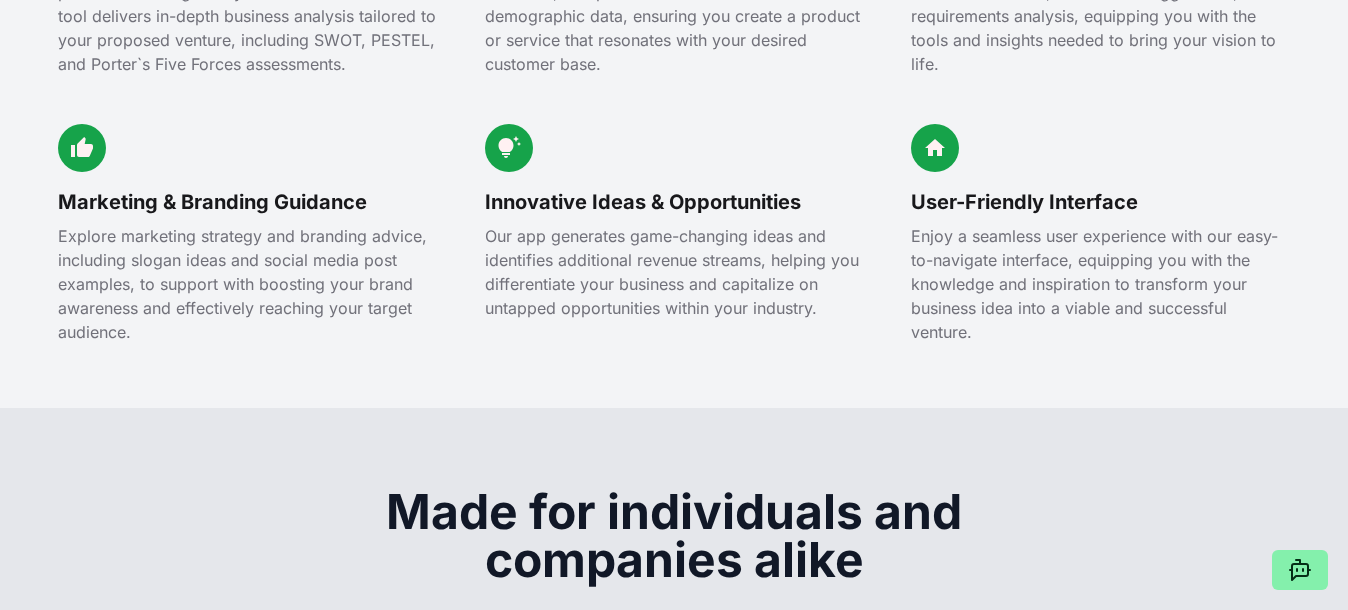 click on "Enjoy a seamless user experience with our easy-to-navigate interface, equipping you with the knowledge and inspiration to transform your business idea into a viable and successful venture." at bounding box center (1100, 284) 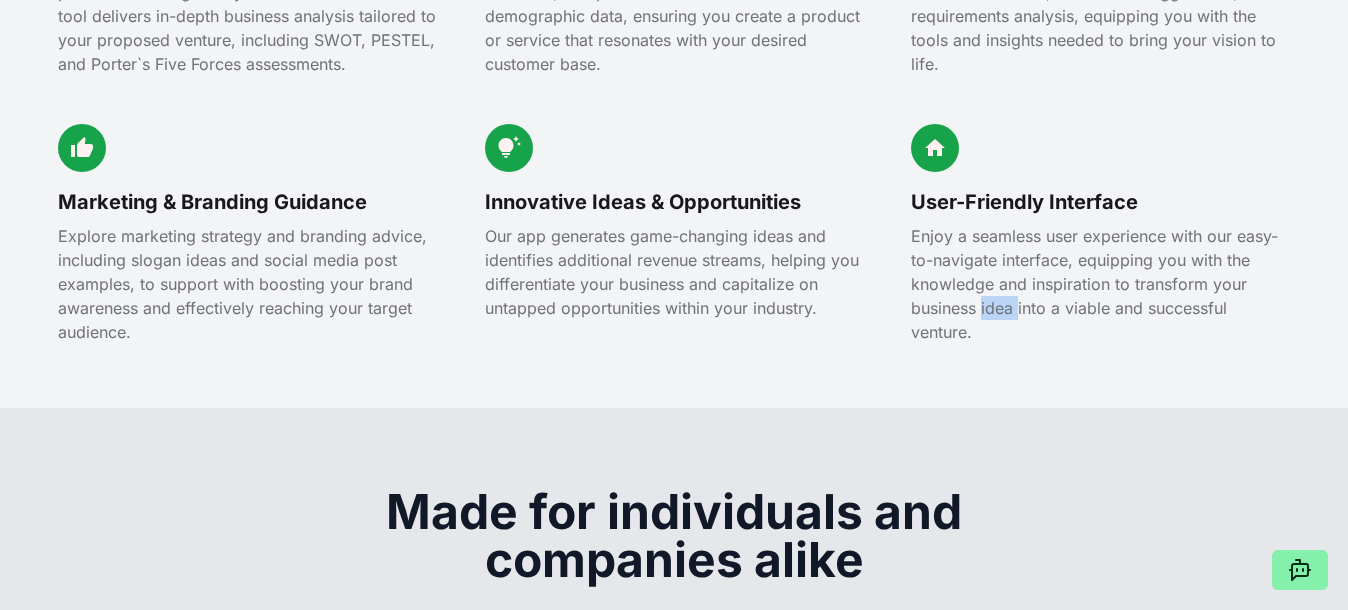 click on "Enjoy a seamless user experience with our easy-to-navigate interface, equipping you with the knowledge and inspiration to transform your business idea into a viable and successful venture." at bounding box center [1100, 284] 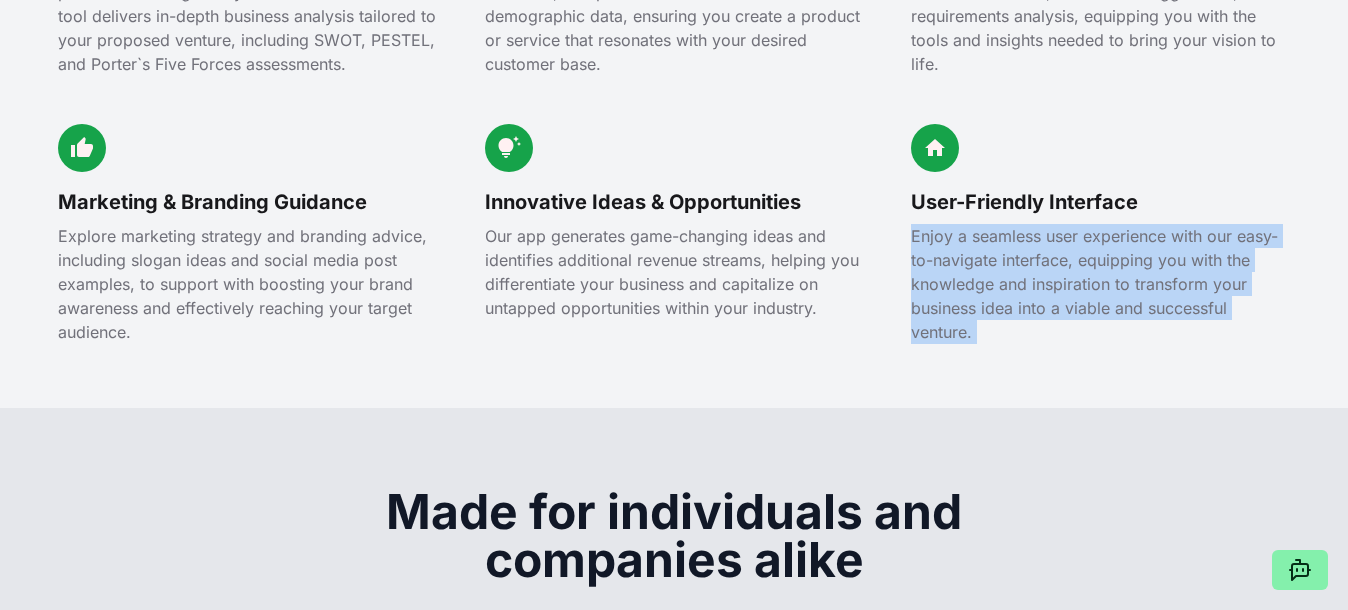 click on "Enjoy a seamless user experience with our easy-to-navigate interface, equipping you with the knowledge and inspiration to transform your business idea into a viable and successful venture." at bounding box center [1100, 284] 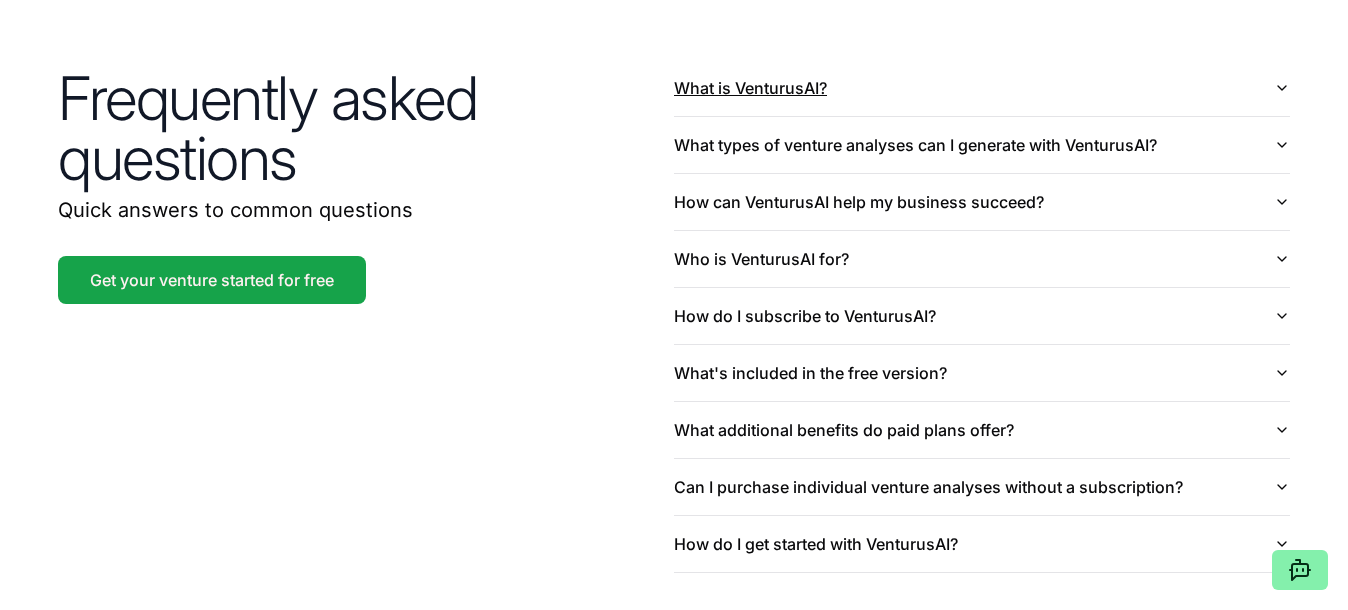 scroll, scrollTop: 4625, scrollLeft: 0, axis: vertical 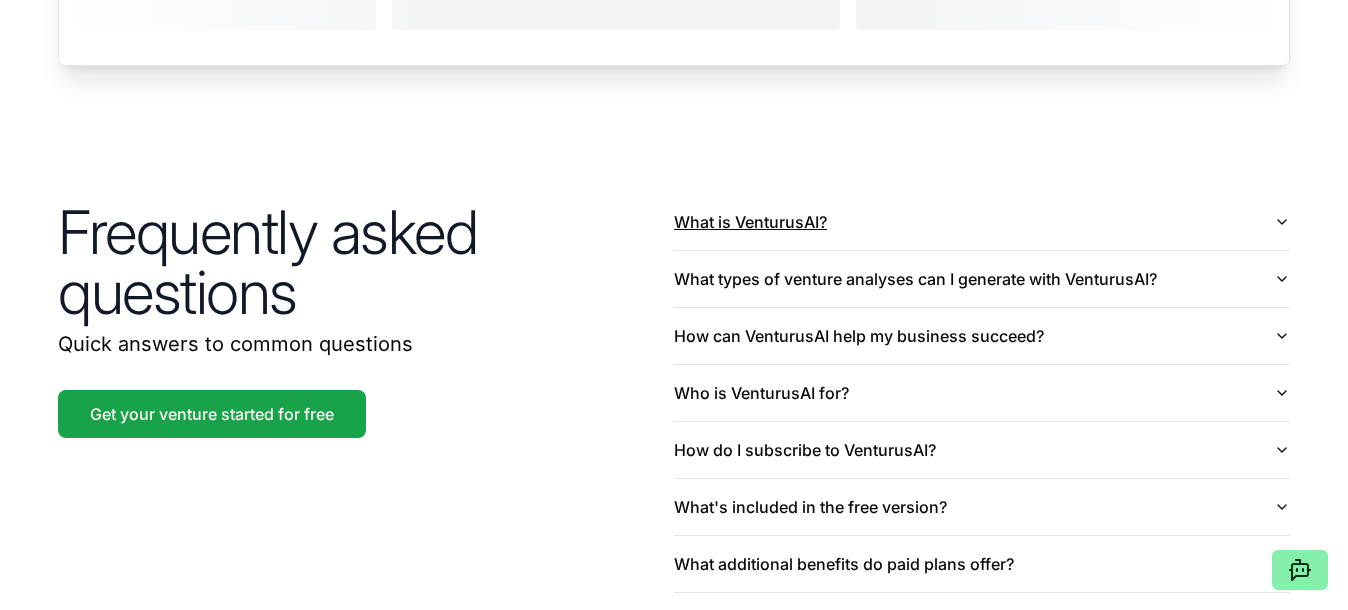 click on "What is VenturusAI?" at bounding box center (982, 222) 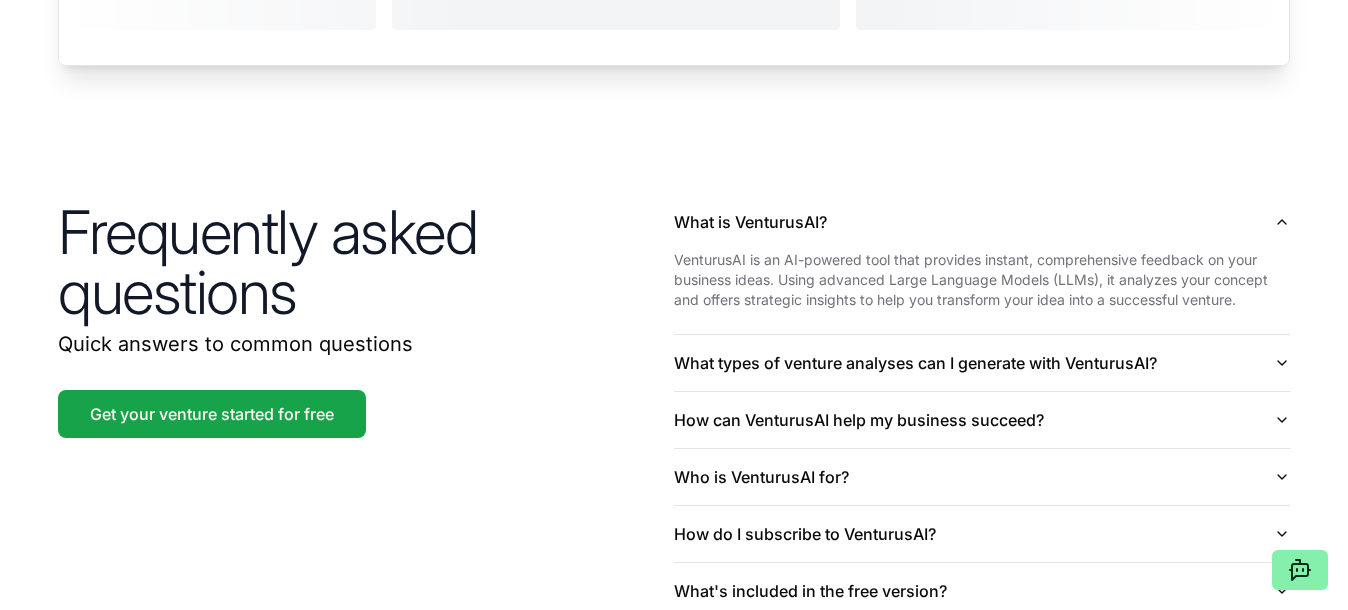 click on "VenturusAI is an AI-powered tool that provides instant, comprehensive feedback on your business ideas. Using advanced Large Language Models (LLMs), it analyzes your concept and offers strategic insights to help you transform your idea into a successful venture." at bounding box center (982, 280) 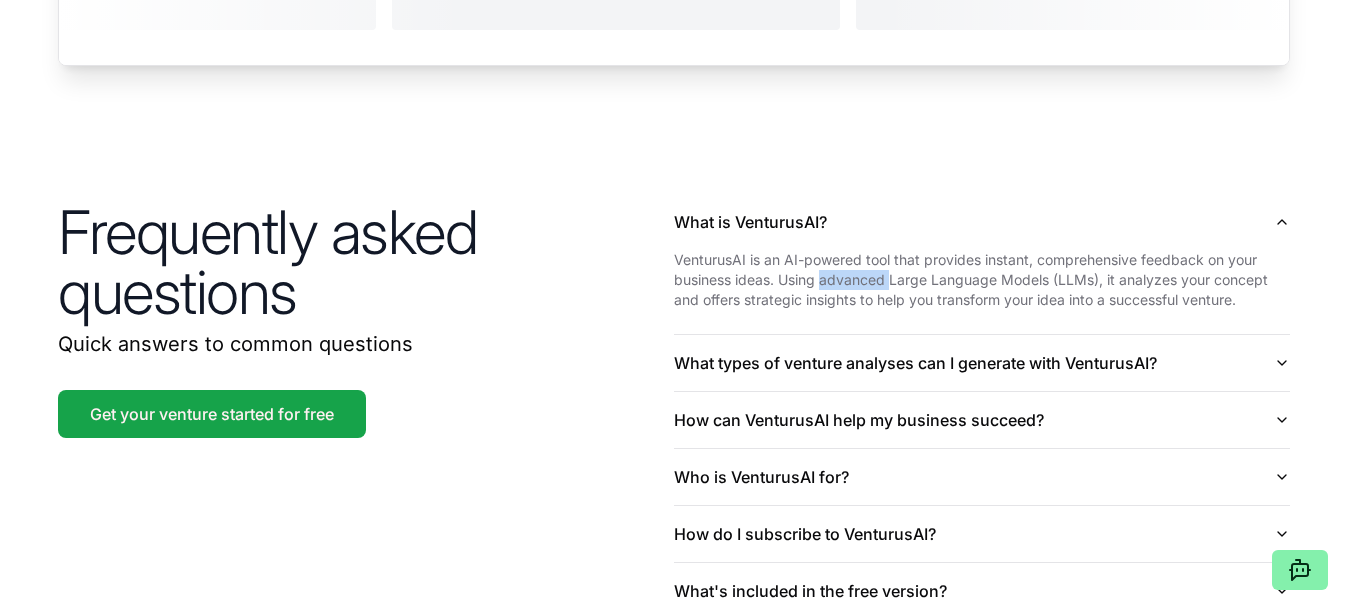 click on "VenturusAI is an AI-powered tool that provides instant, comprehensive feedback on your business ideas. Using advanced Large Language Models (LLMs), it analyzes your concept and offers strategic insights to help you transform your idea into a successful venture." at bounding box center (982, 280) 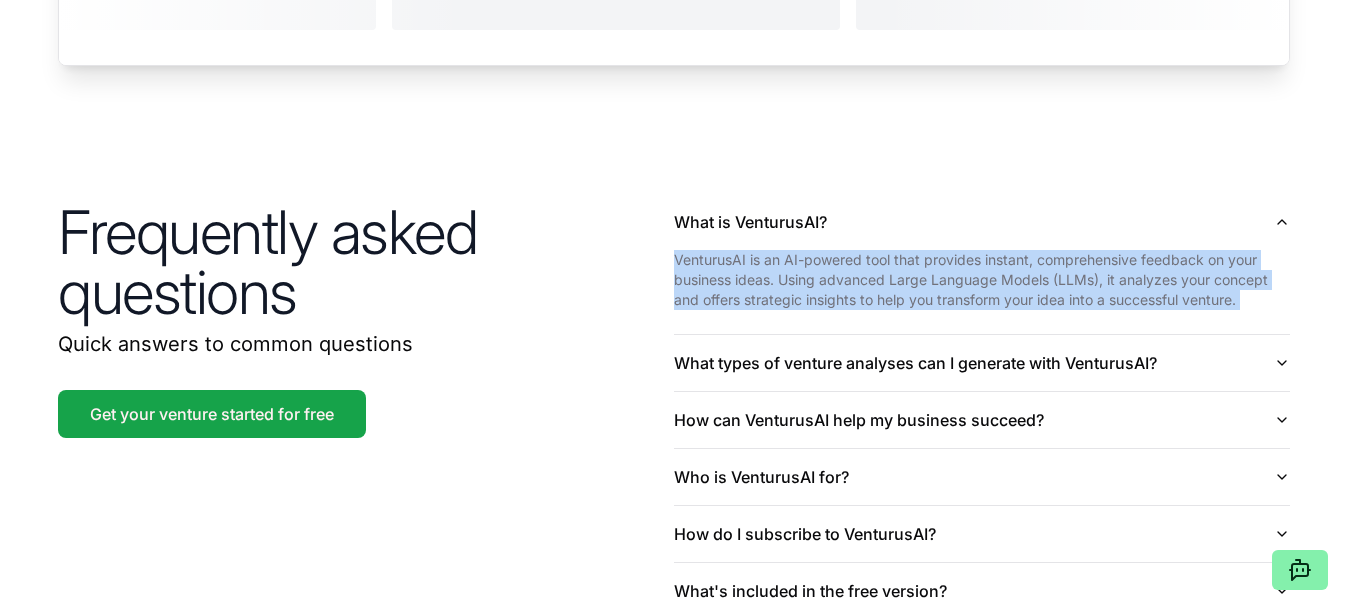 click on "VenturusAI is an AI-powered tool that provides instant, comprehensive feedback on your business ideas. Using advanced Large Language Models (LLMs), it analyzes your concept and offers strategic insights to help you transform your idea into a successful venture." at bounding box center [982, 280] 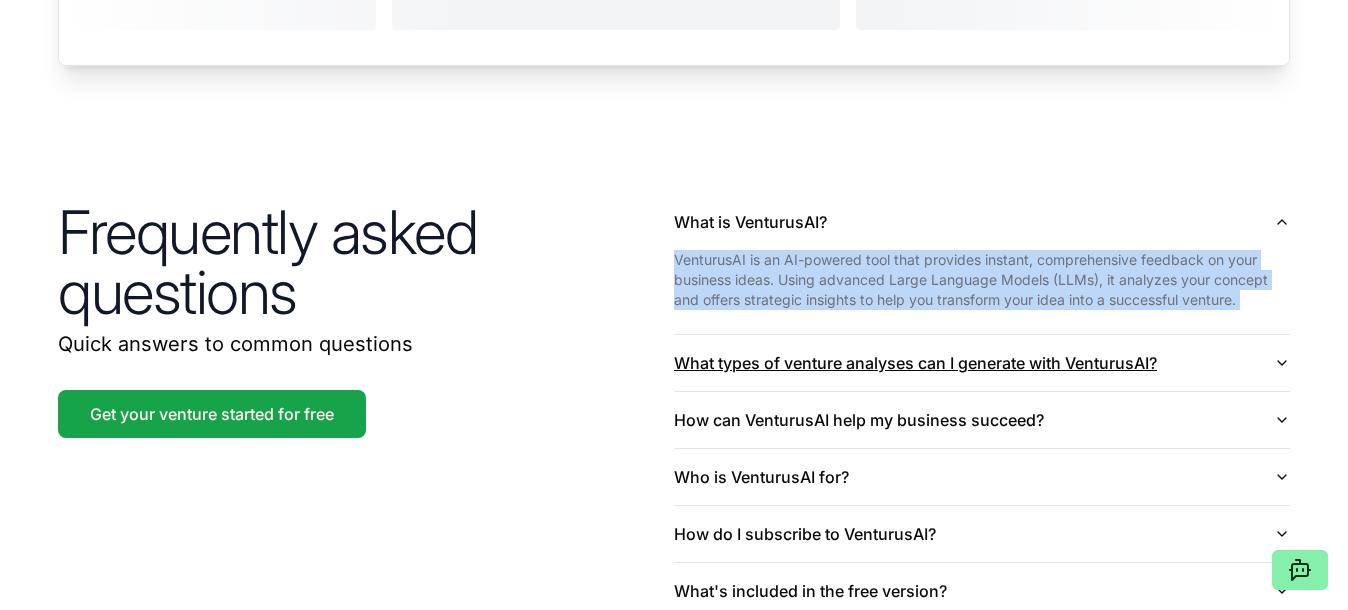 click on "What types of venture analyses can I generate with VenturusAI?" at bounding box center (982, 363) 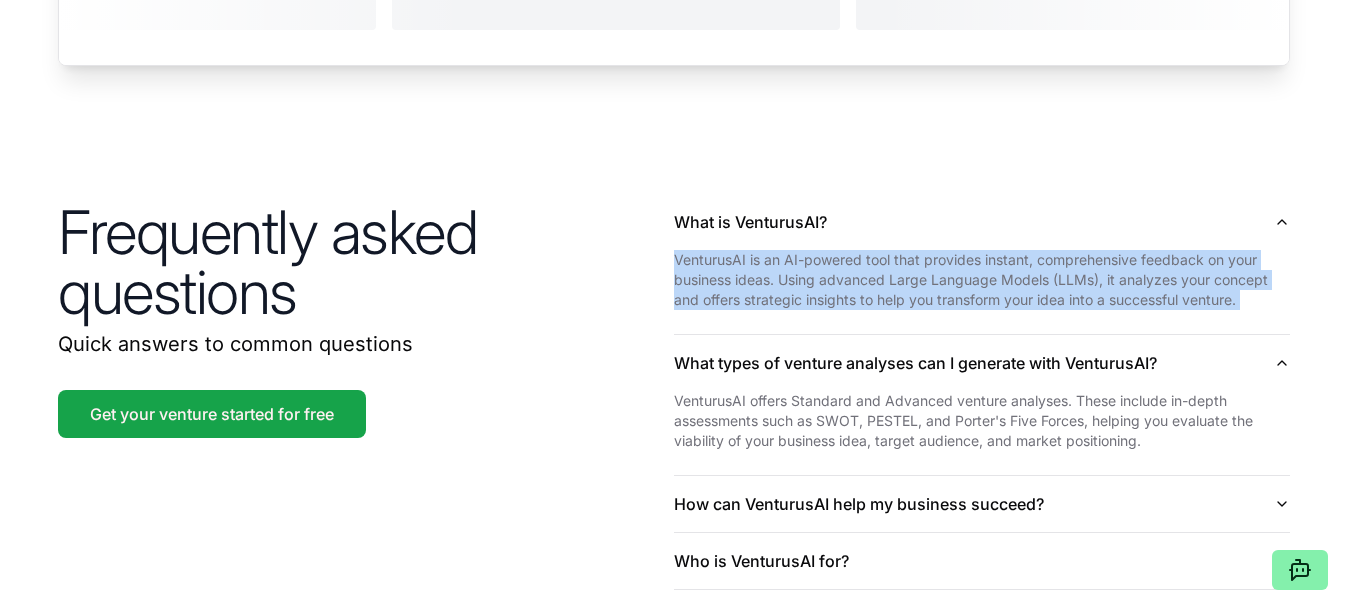 click on "VenturusAI offers Standard and Advanced venture analyses. These include in-depth assessments such as SWOT, PESTEL, and Porter's Five Forces, helping you evaluate the viability of your business idea, target audience, and market positioning." at bounding box center [982, 421] 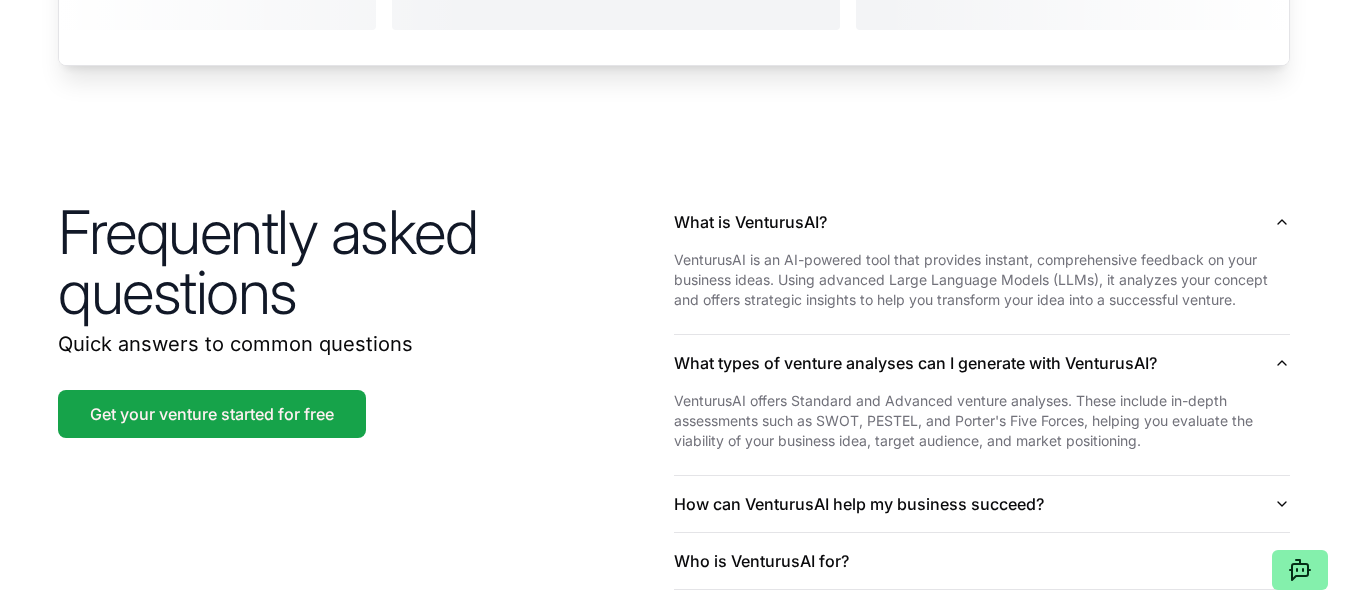click on "VenturusAI offers Standard and Advanced venture analyses. These include in-depth assessments such as SWOT, PESTEL, and Porter's Five Forces, helping you evaluate the viability of your business idea, target audience, and market positioning." at bounding box center [982, 421] 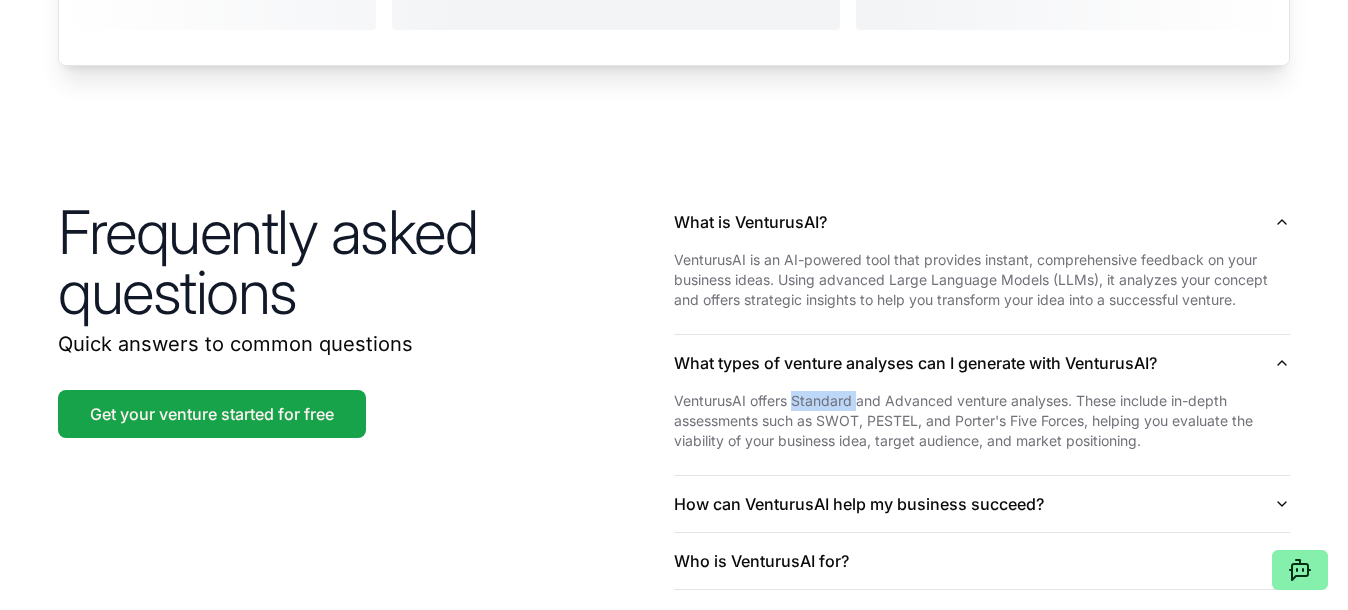 click on "VenturusAI offers Standard and Advanced venture analyses. These include in-depth assessments such as SWOT, PESTEL, and Porter's Five Forces, helping you evaluate the viability of your business idea, target audience, and market positioning." at bounding box center [982, 421] 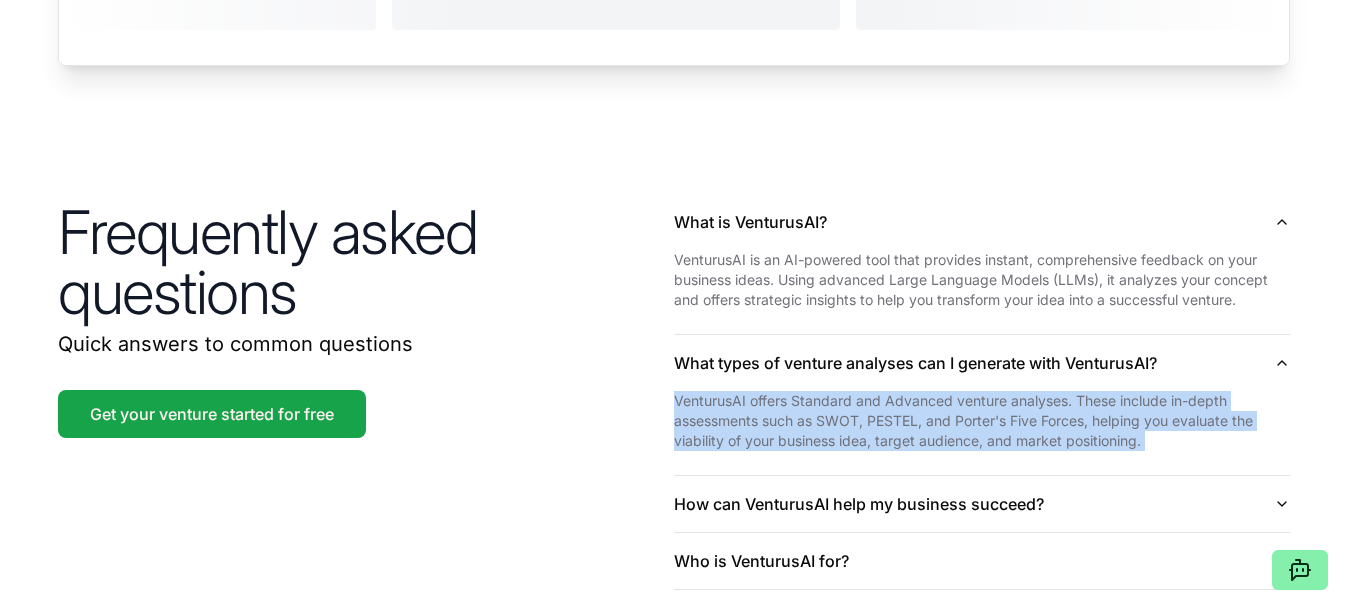 click on "VenturusAI offers Standard and Advanced venture analyses. These include in-depth assessments such as SWOT, PESTEL, and Porter's Five Forces, helping you evaluate the viability of your business idea, target audience, and market positioning." at bounding box center [982, 421] 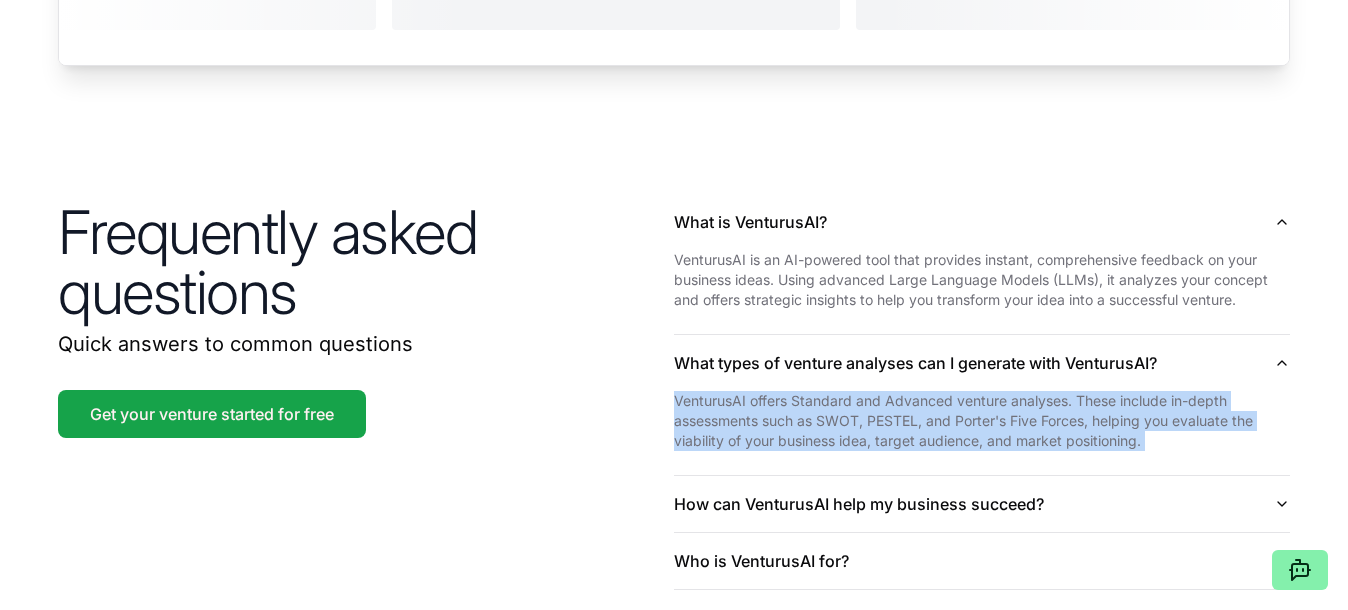 copy on "VenturusAI offers Standard and Advanced venture analyses. These include in-depth assessments such as SWOT, PESTEL, and Porter's Five Forces, helping you evaluate the viability of your business idea, target audience, and market positioning." 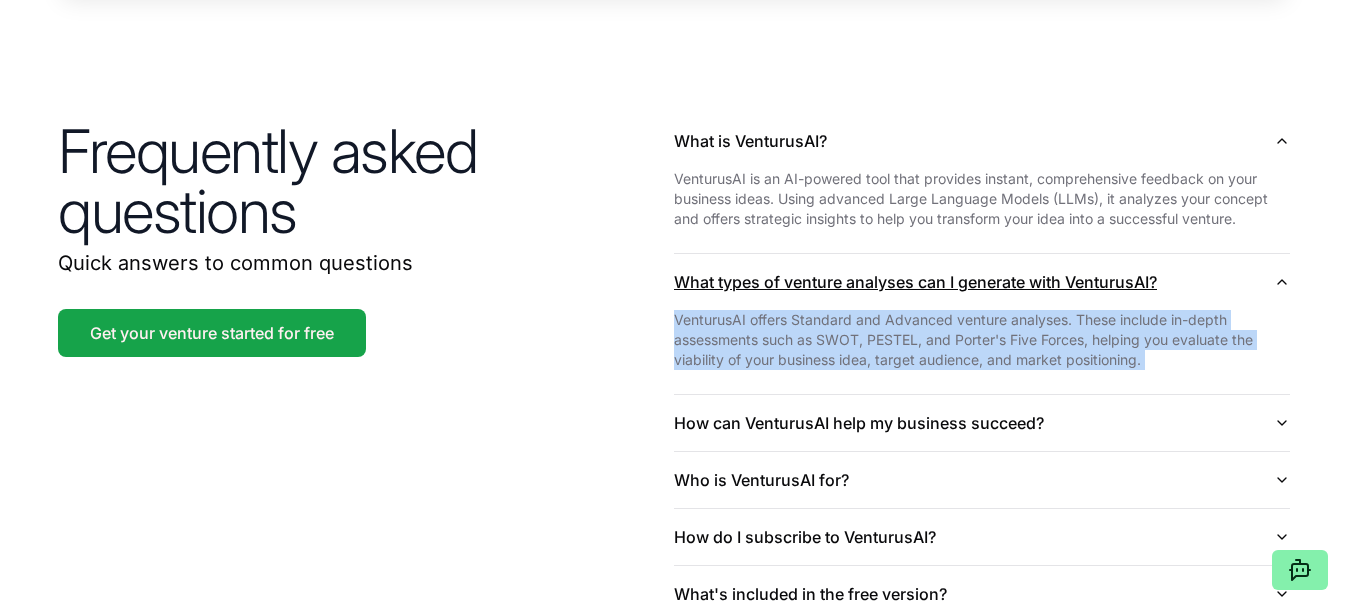 scroll, scrollTop: 4750, scrollLeft: 0, axis: vertical 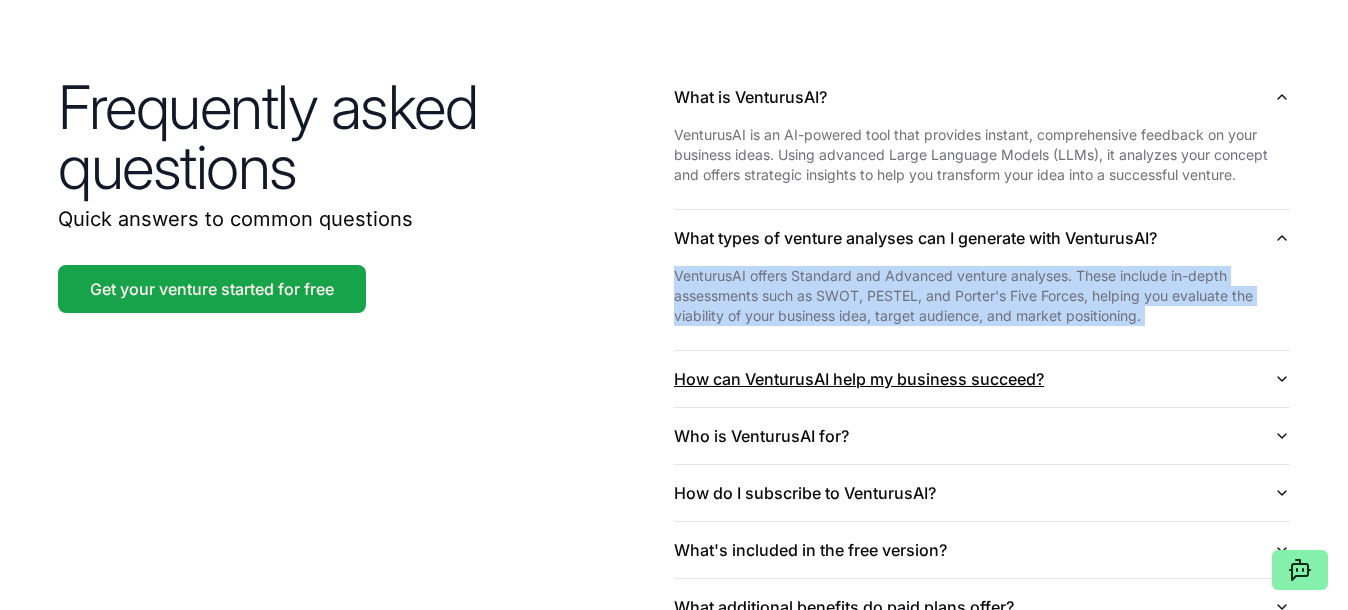 click on "How can VenturusAI help my business succeed?" at bounding box center (982, 379) 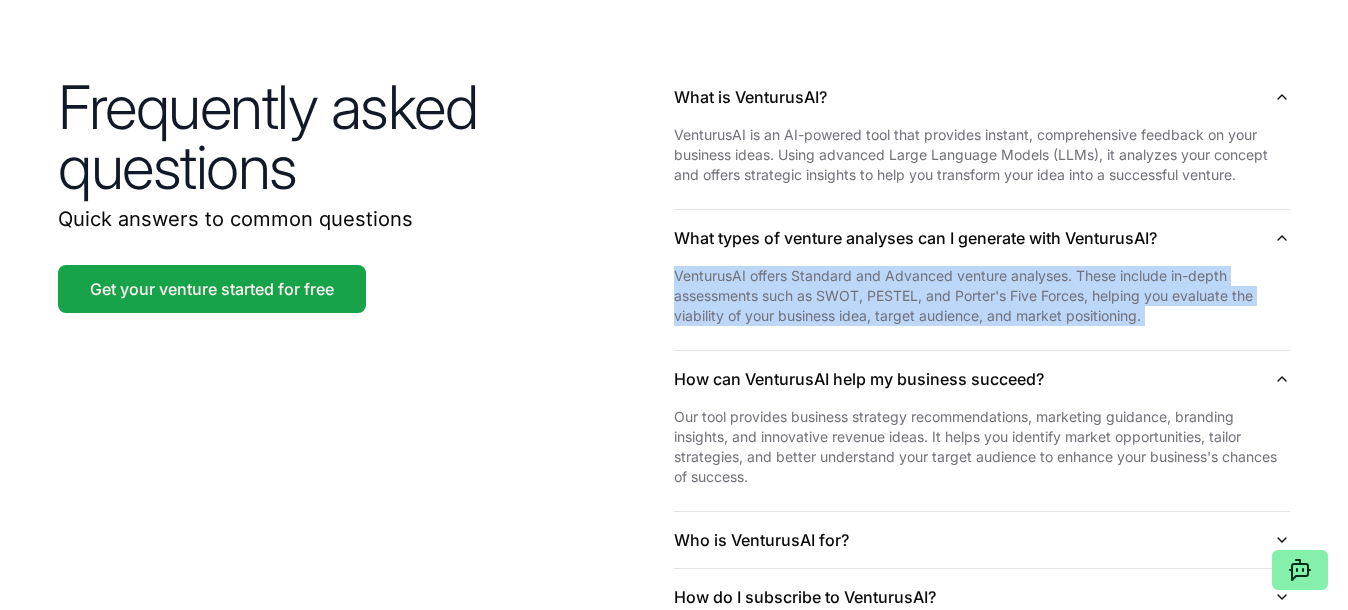 click on "Our tool provides business strategy recommendations, marketing guidance, branding insights, and innovative revenue ideas. It helps you identify market opportunities, tailor strategies, and better understand your target audience to enhance your business's chances of success." at bounding box center [982, 447] 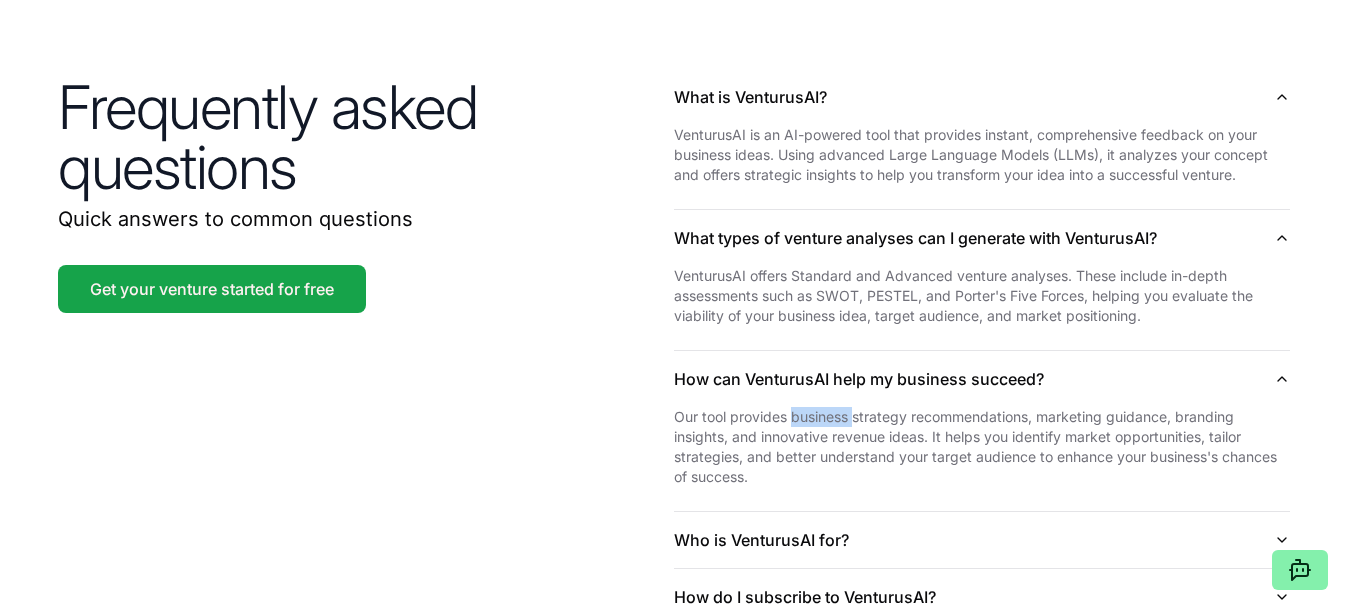click on "Our tool provides business strategy recommendations, marketing guidance, branding insights, and innovative revenue ideas. It helps you identify market opportunities, tailor strategies, and better understand your target audience to enhance your business's chances of success." at bounding box center (982, 447) 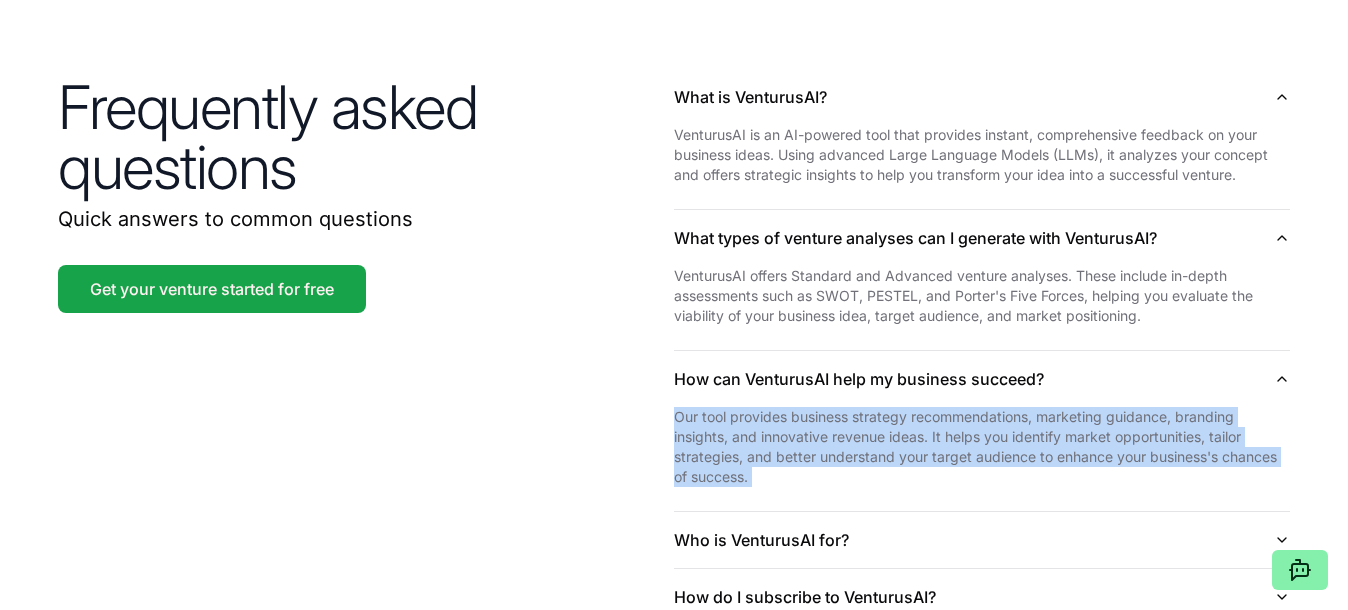 click on "Our tool provides business strategy recommendations, marketing guidance, branding insights, and innovative revenue ideas. It helps you identify market opportunities, tailor strategies, and better understand your target audience to enhance your business's chances of success." at bounding box center (982, 447) 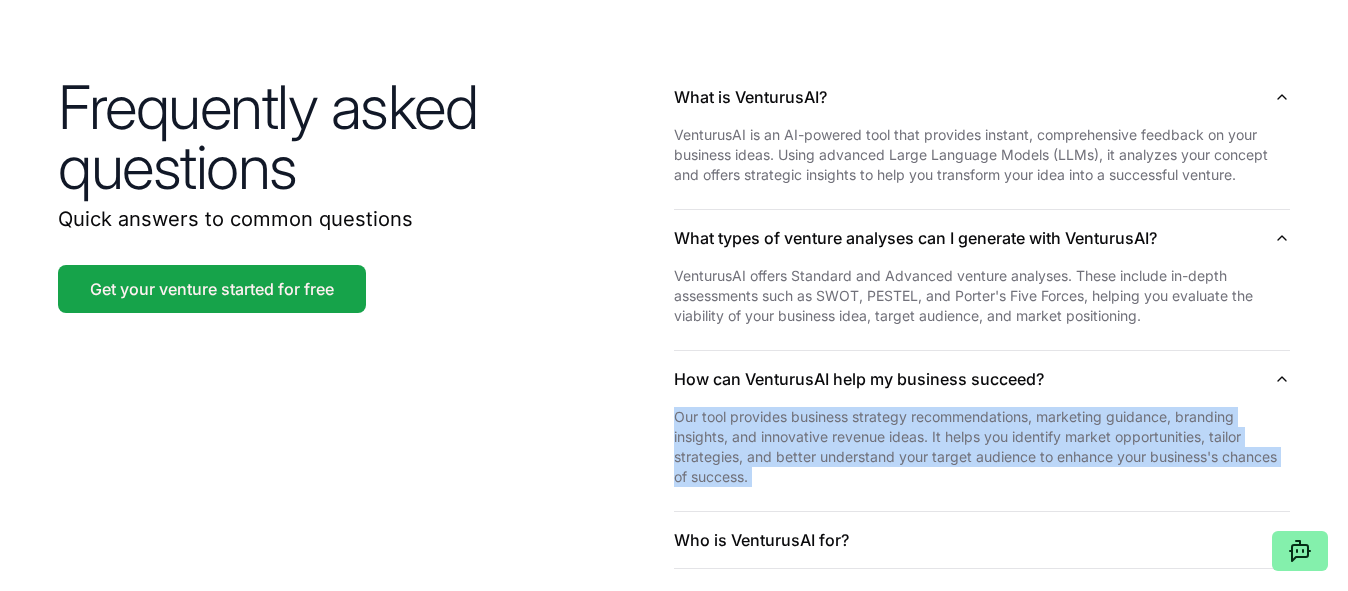 copy on "Our tool provides business strategy recommendations, marketing guidance, branding insights, and innovative revenue ideas. It helps you identify market opportunities, tailor strategies, and better understand your target audience to enhance your business's chances of success." 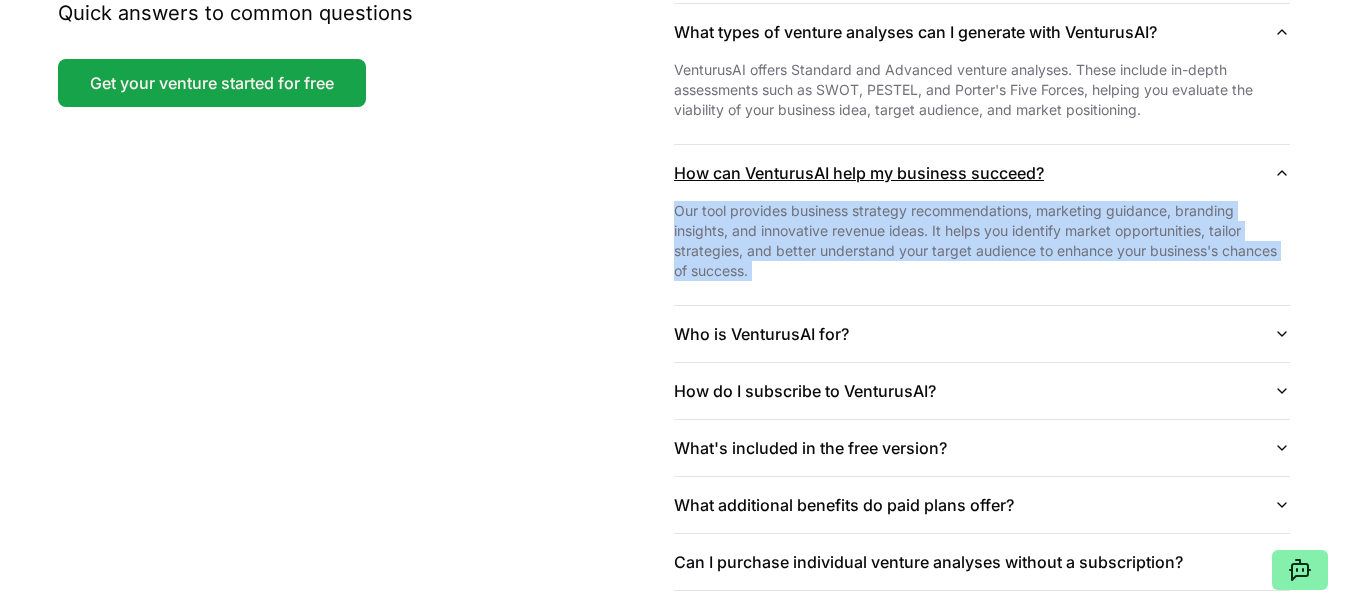 scroll, scrollTop: 5000, scrollLeft: 0, axis: vertical 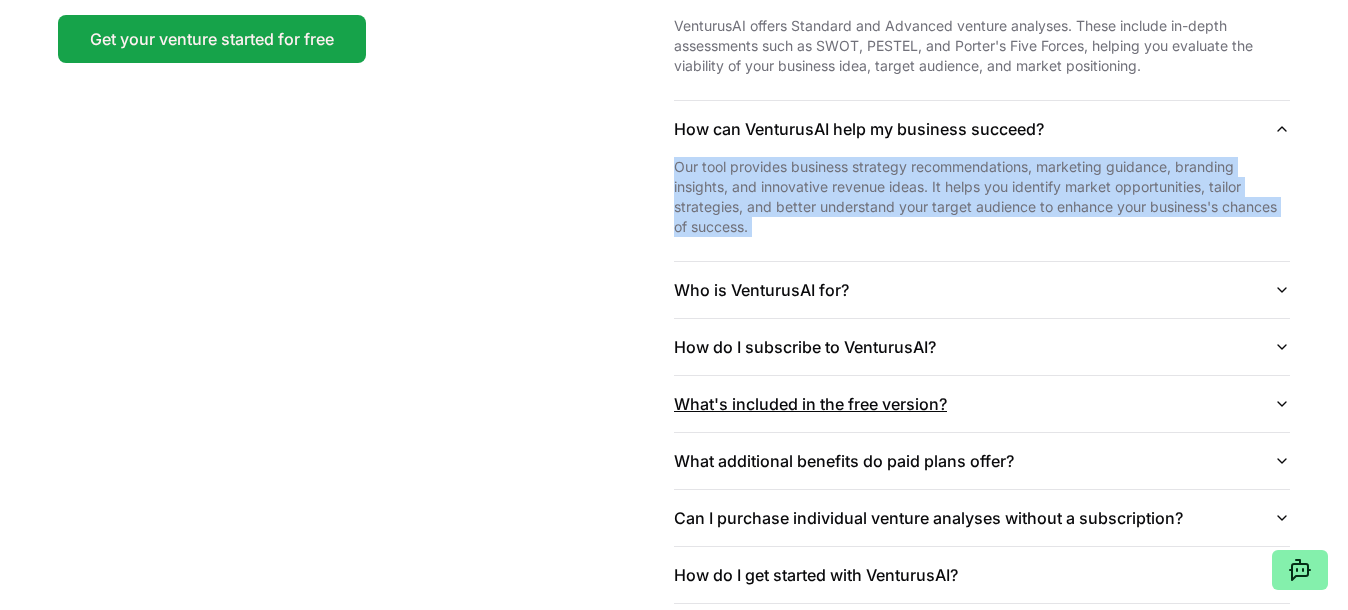 click on "What's included in the free version?" at bounding box center (982, 404) 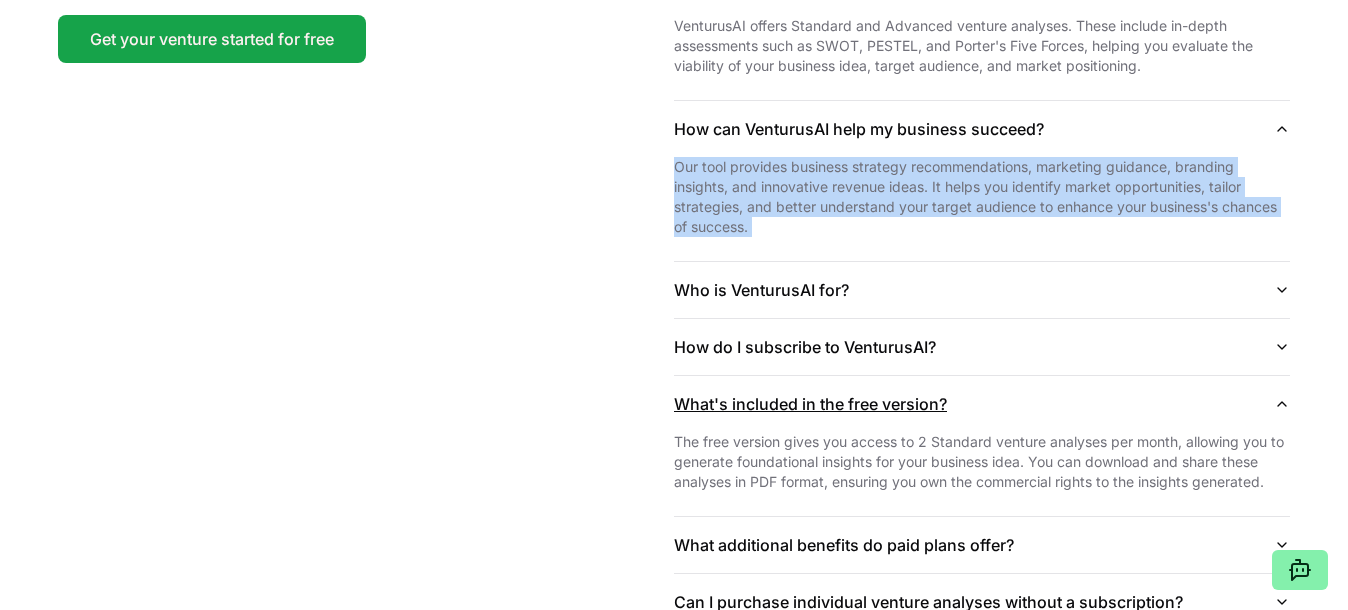click on "What's included in the free version?" at bounding box center (982, 404) 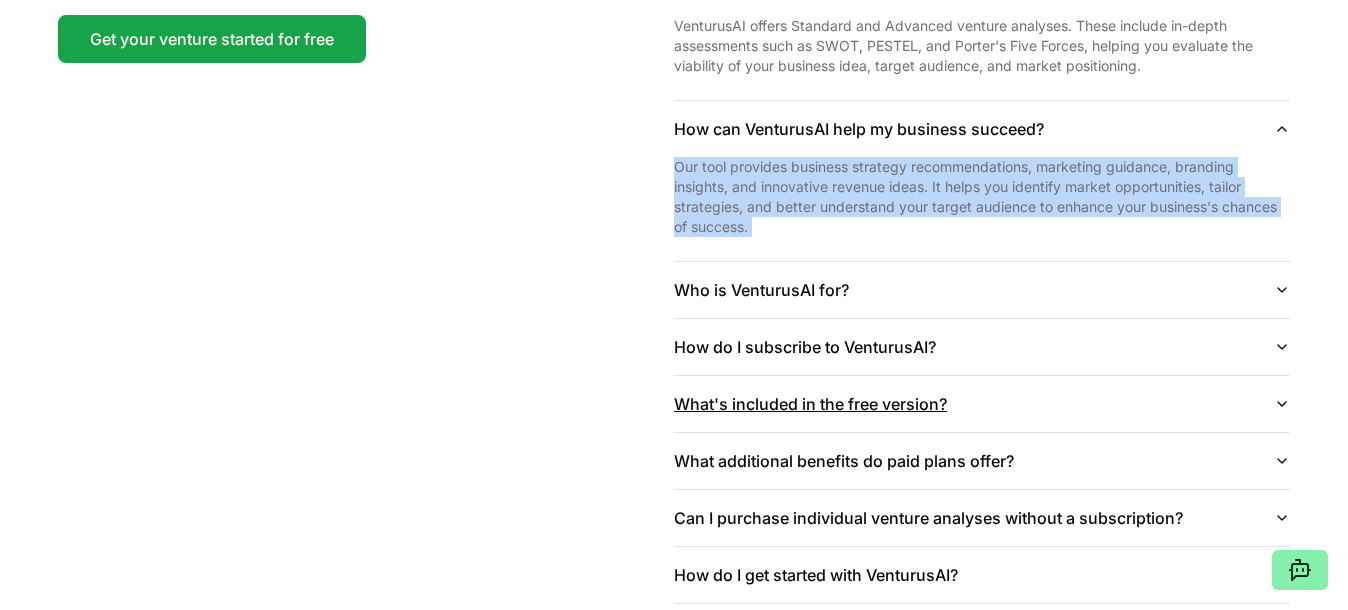 click on "What's included in the free version?" at bounding box center [982, 404] 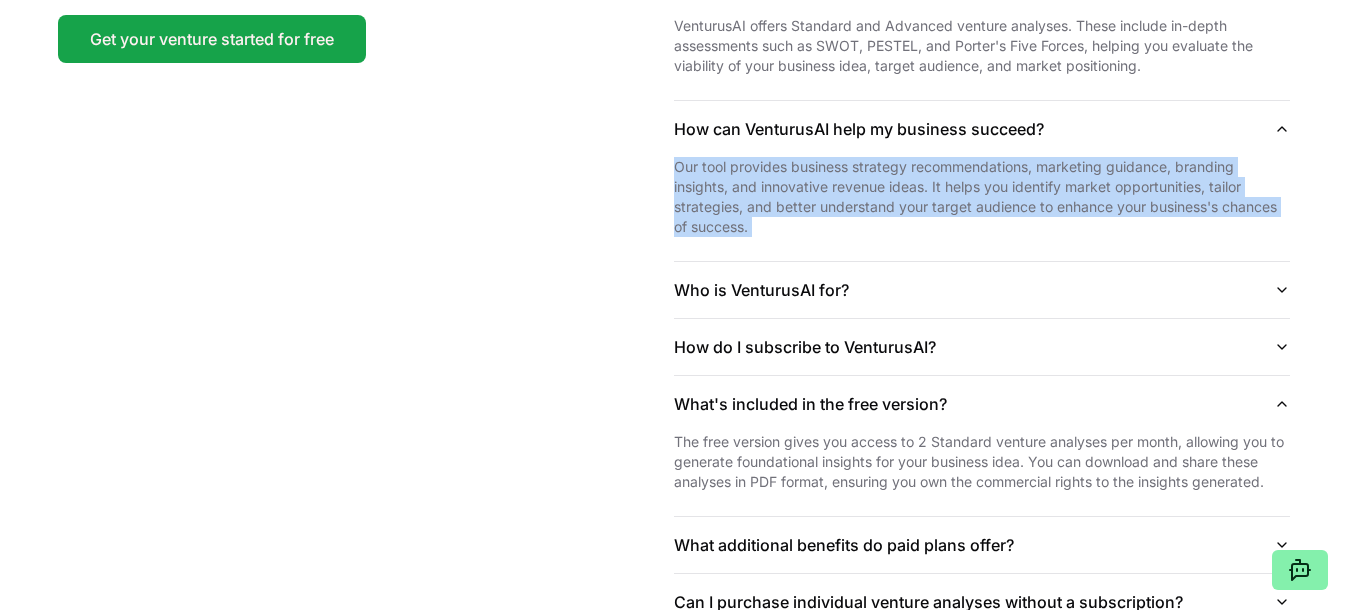 click on "The free version gives you access to 2 Standard venture analyses per month, allowing you to generate foundational insights for your business idea. You can download and share these analyses in PDF format, ensuring you own the commercial rights to the insights generated." at bounding box center (982, 462) 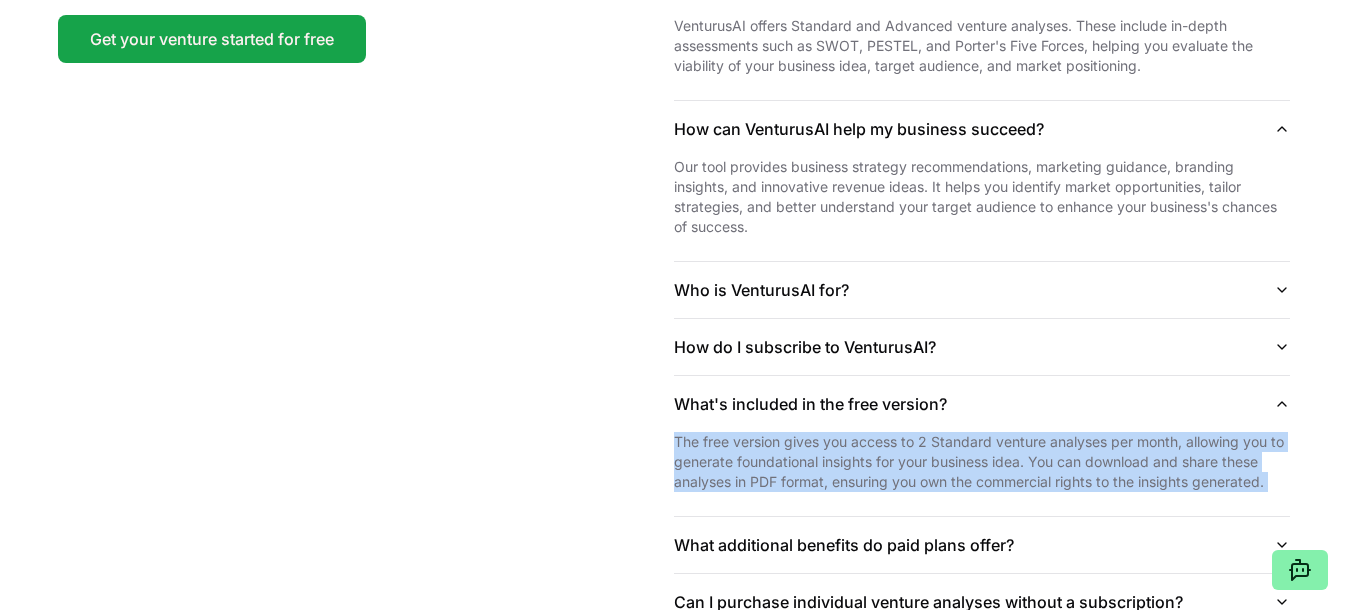 click on "The free version gives you access to 2 Standard venture analyses per month, allowing you to generate foundational insights for your business idea. You can download and share these analyses in PDF format, ensuring you own the commercial rights to the insights generated." at bounding box center (982, 462) 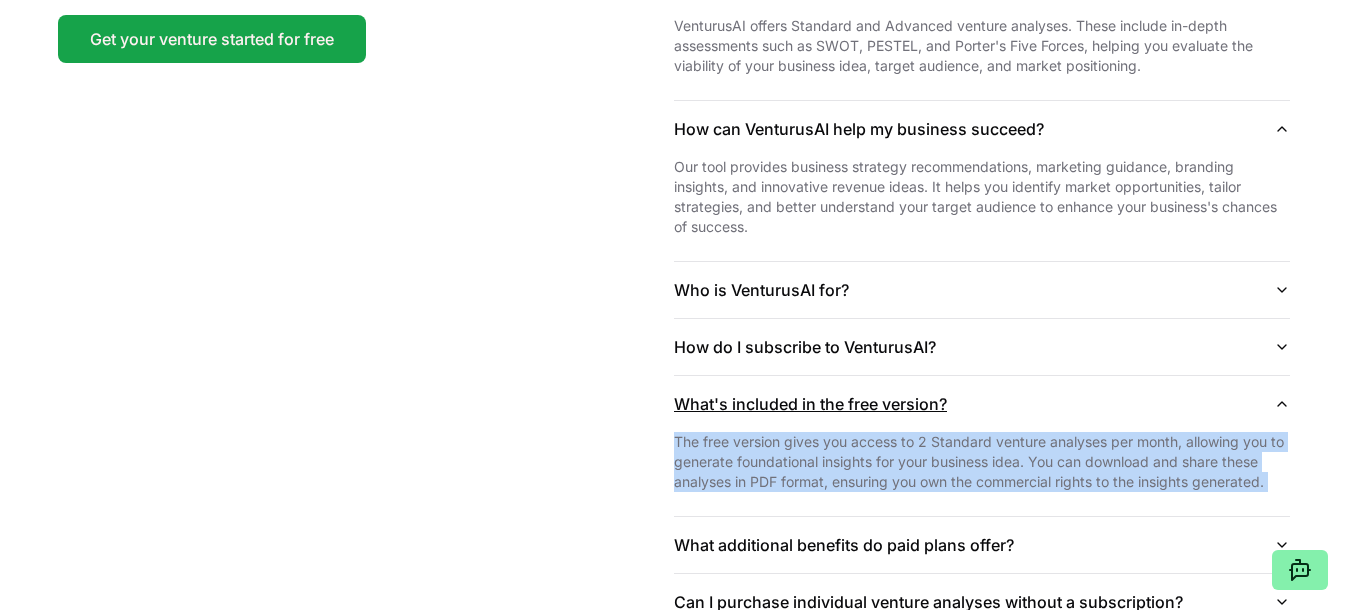 scroll, scrollTop: 5125, scrollLeft: 0, axis: vertical 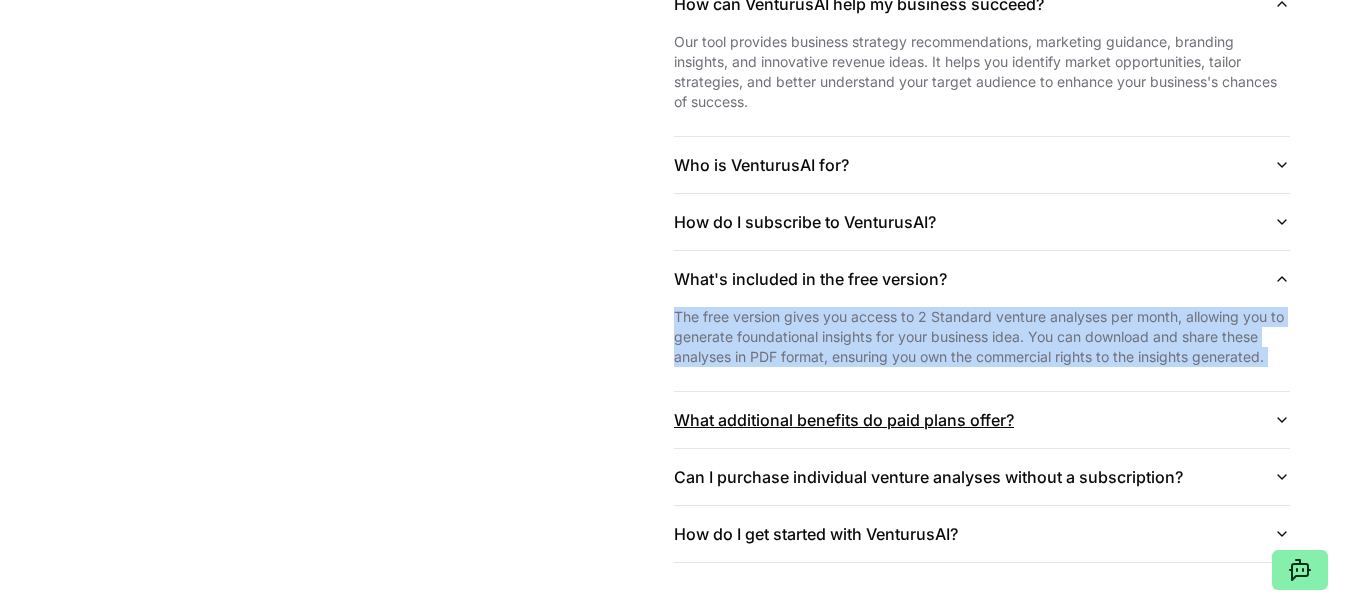 click on "What additional benefits do paid plans offer?" at bounding box center (982, 420) 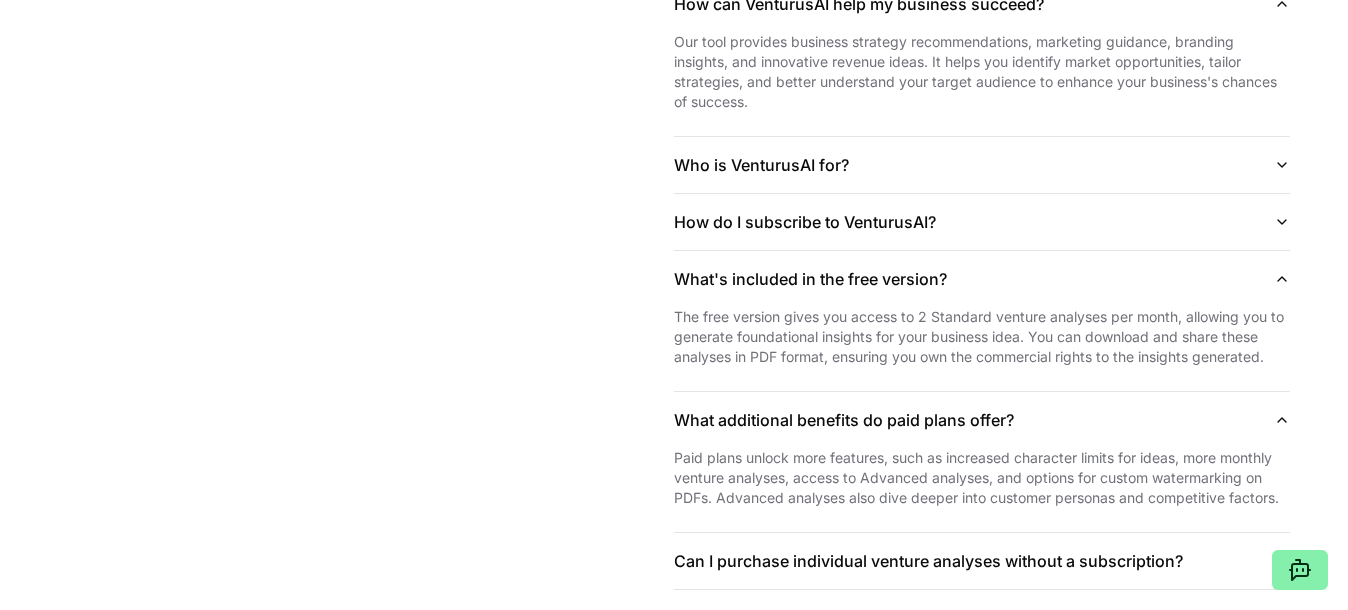 click on "Paid plans unlock more features, such as increased character limits for ideas, more monthly venture analyses, access to Advanced analyses, and options for custom watermarking on PDFs. Advanced analyses also dive deeper into customer personas and competitive factors." at bounding box center (982, 478) 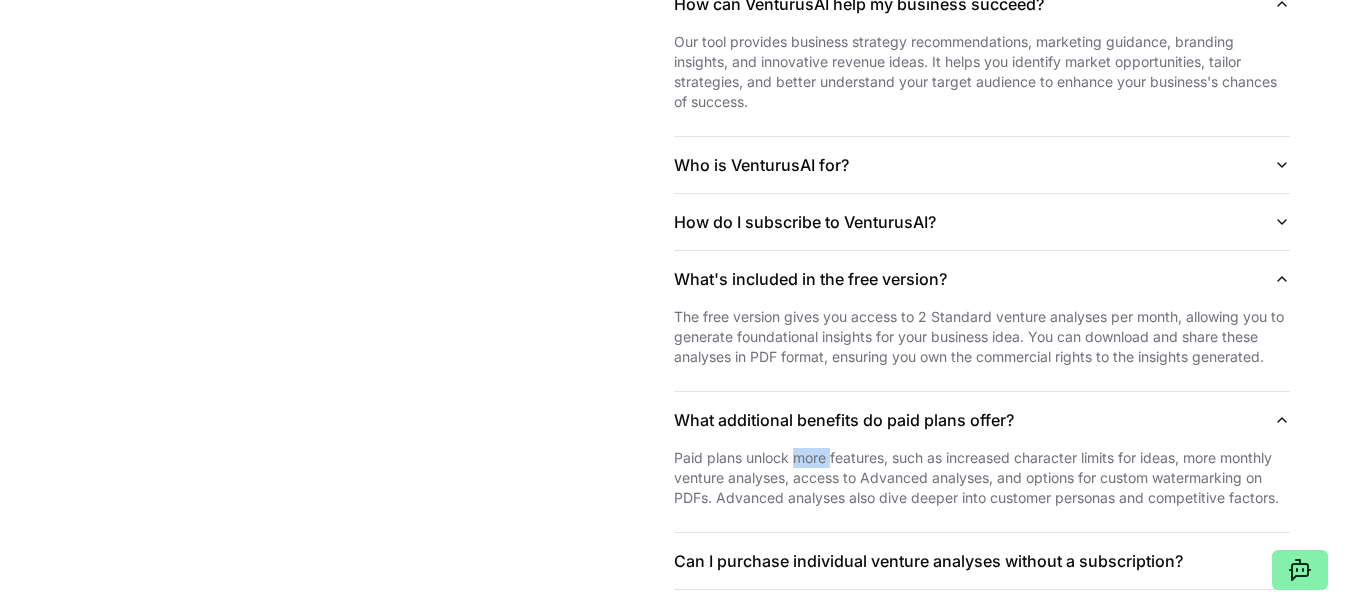 click on "Paid plans unlock more features, such as increased character limits for ideas, more monthly venture analyses, access to Advanced analyses, and options for custom watermarking on PDFs. Advanced analyses also dive deeper into customer personas and competitive factors." at bounding box center (982, 478) 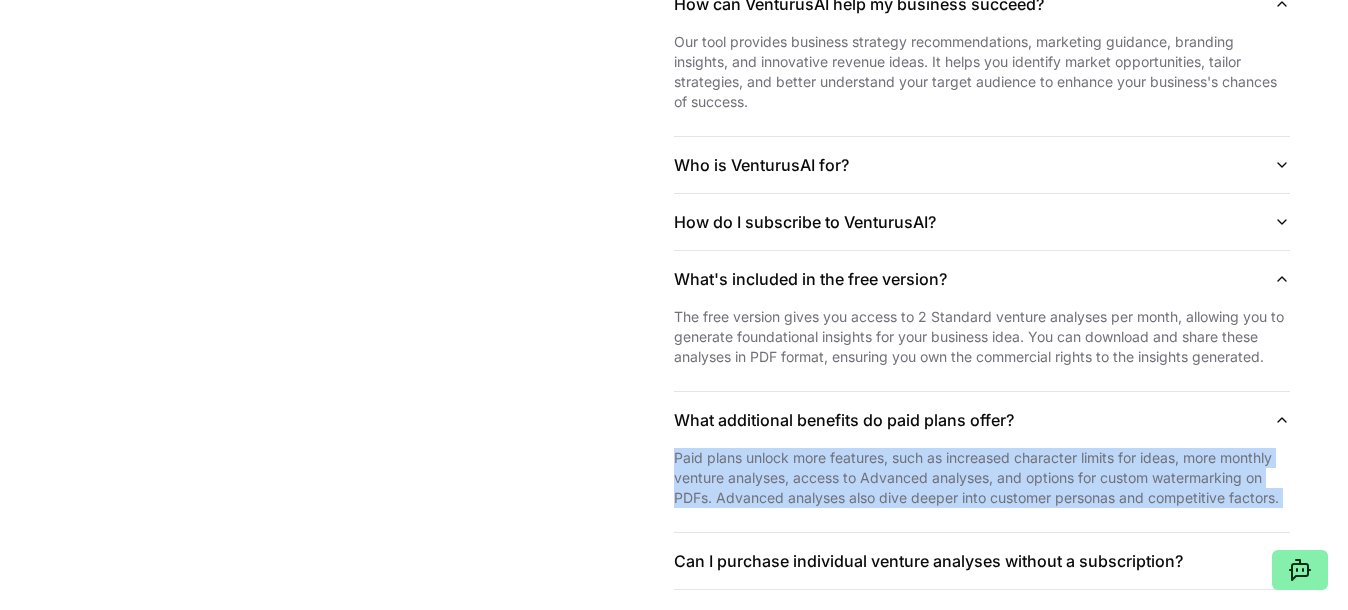 click on "Paid plans unlock more features, such as increased character limits for ideas, more monthly venture analyses, access to Advanced analyses, and options for custom watermarking on PDFs. Advanced analyses also dive deeper into customer personas and competitive factors." at bounding box center (982, 478) 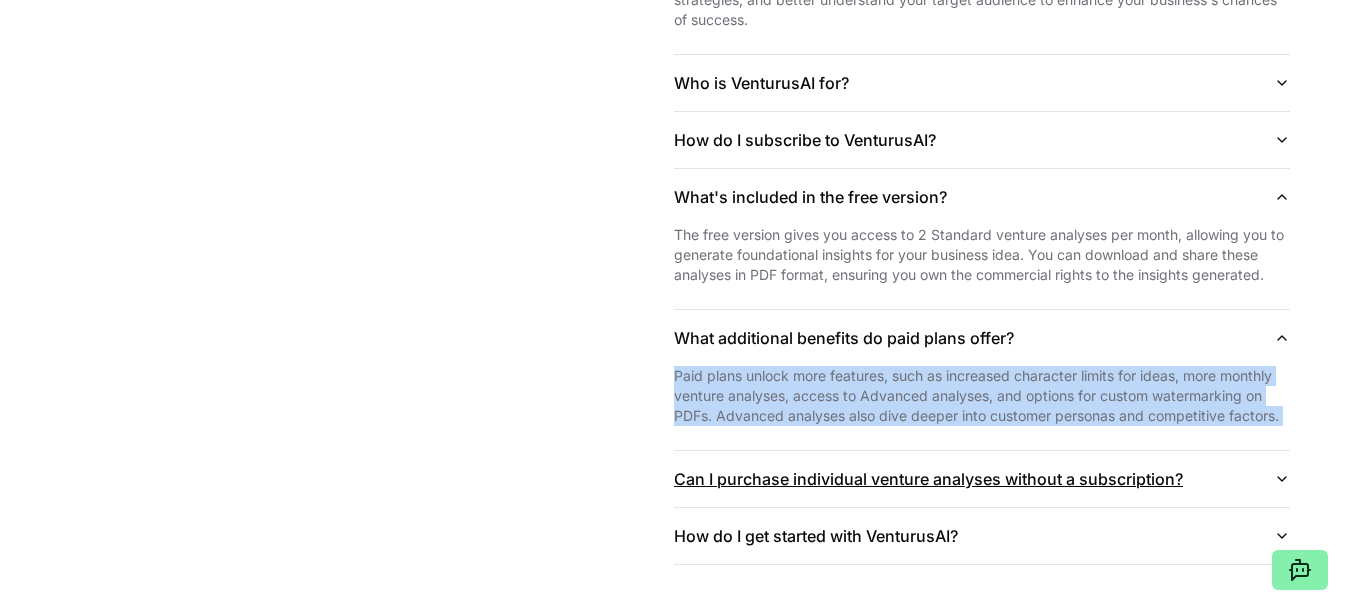 scroll, scrollTop: 5250, scrollLeft: 0, axis: vertical 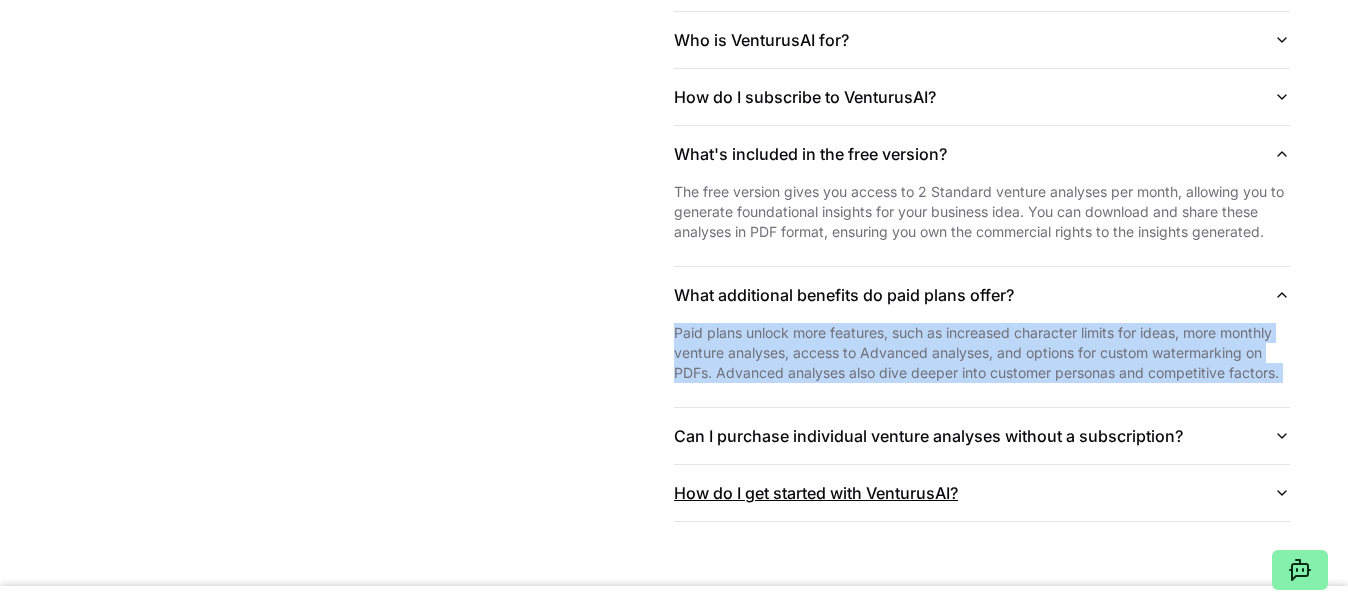 click on "How do I get started with VenturusAI?" at bounding box center [982, 493] 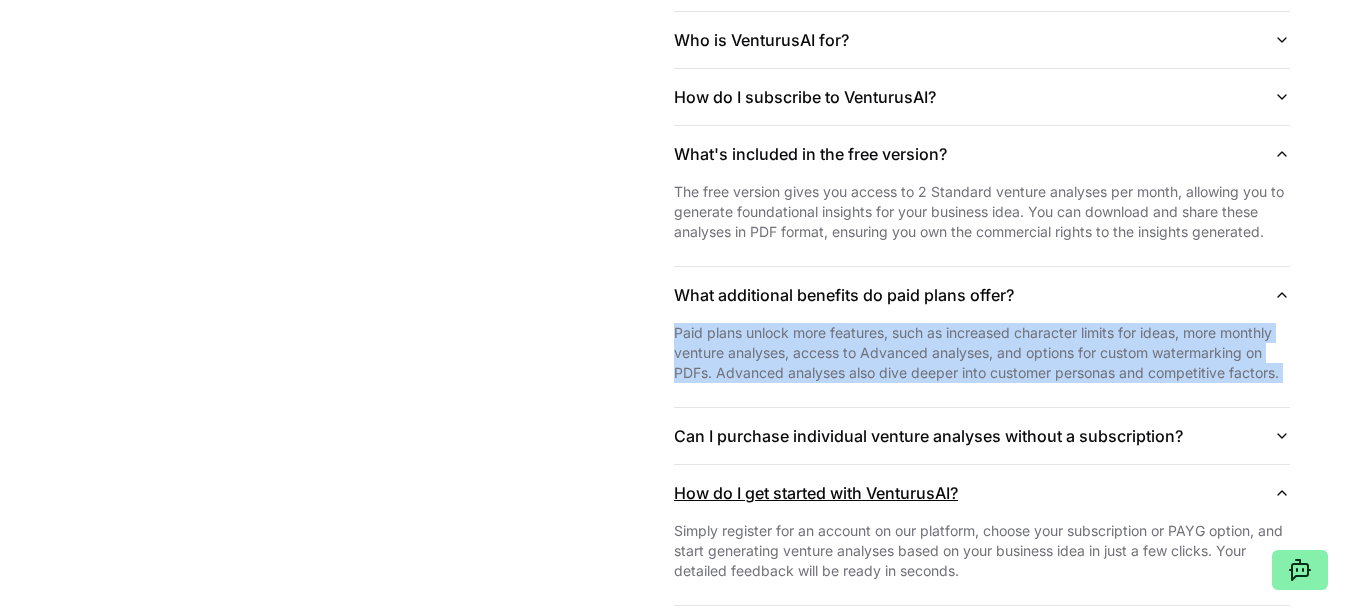 click on "How do I get started with VenturusAI?" at bounding box center [982, 493] 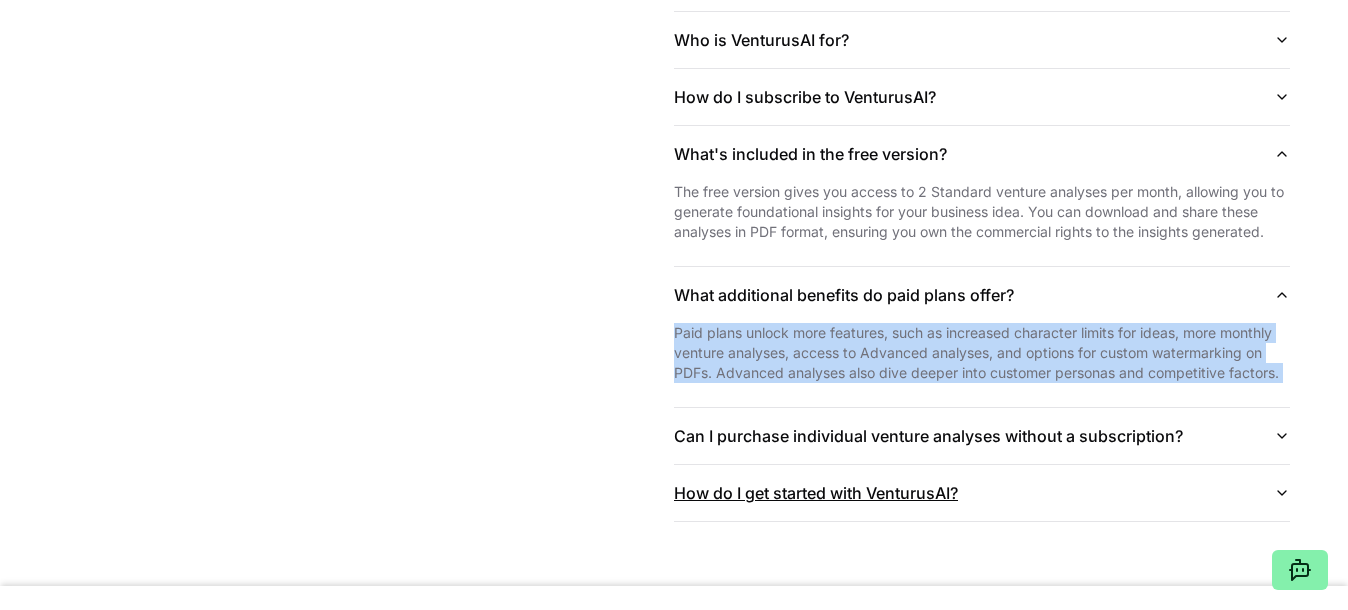 click on "How do I get started with VenturusAI?" at bounding box center [982, 493] 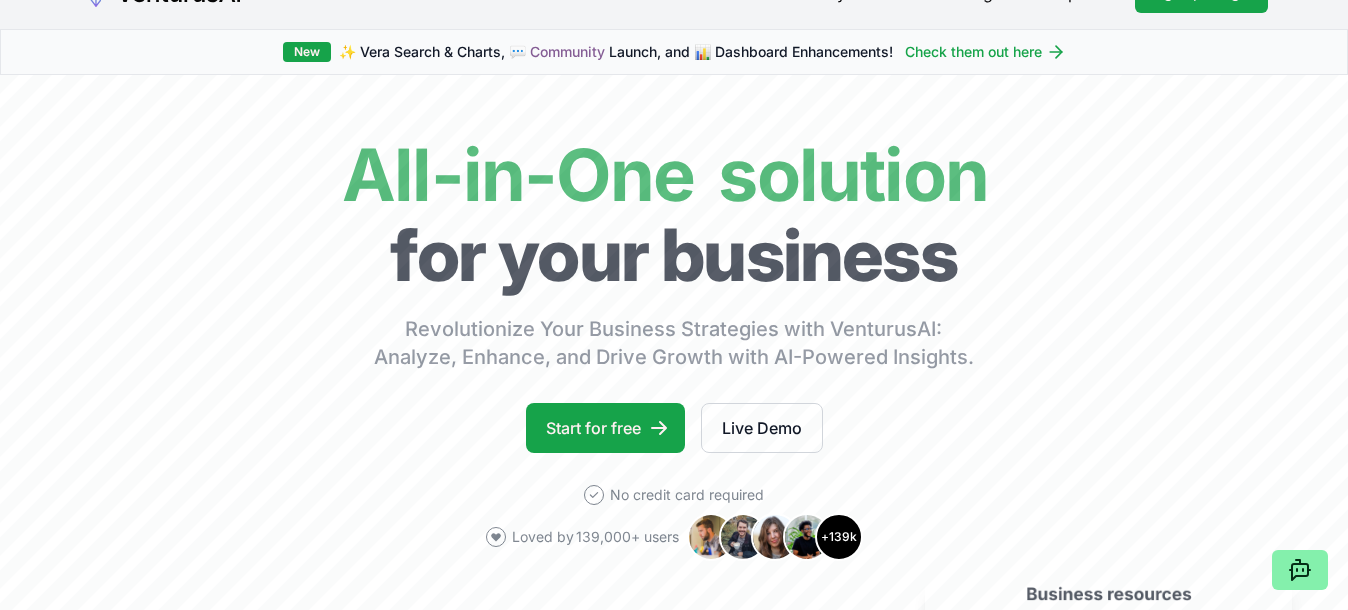 scroll, scrollTop: 0, scrollLeft: 0, axis: both 